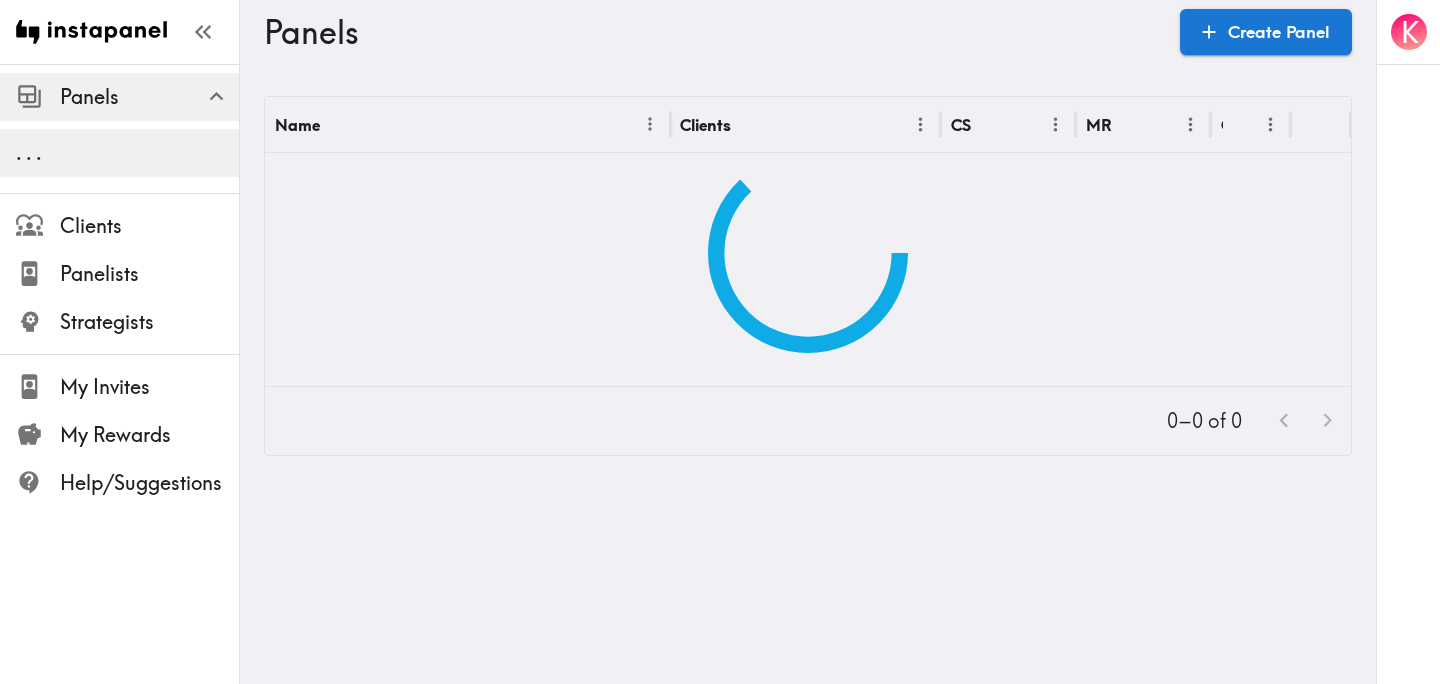 scroll, scrollTop: 0, scrollLeft: 0, axis: both 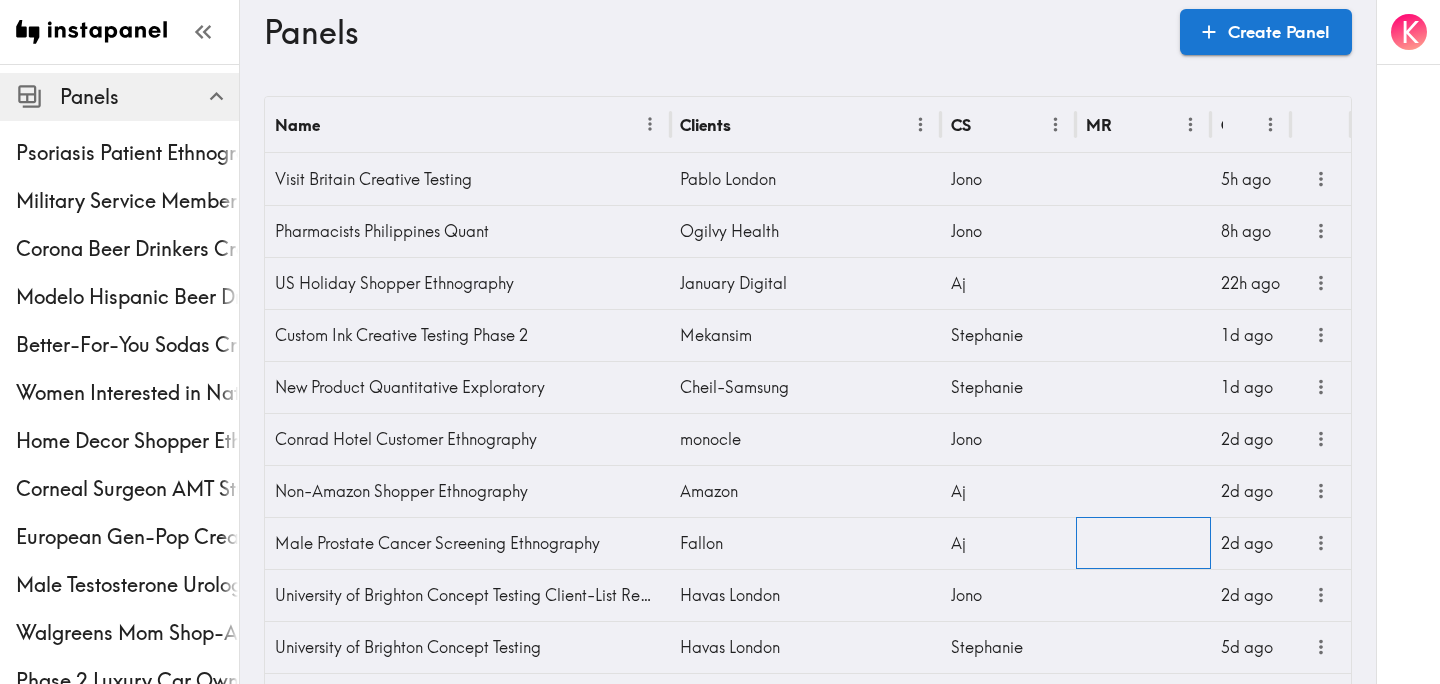 click at bounding box center [1143, 543] 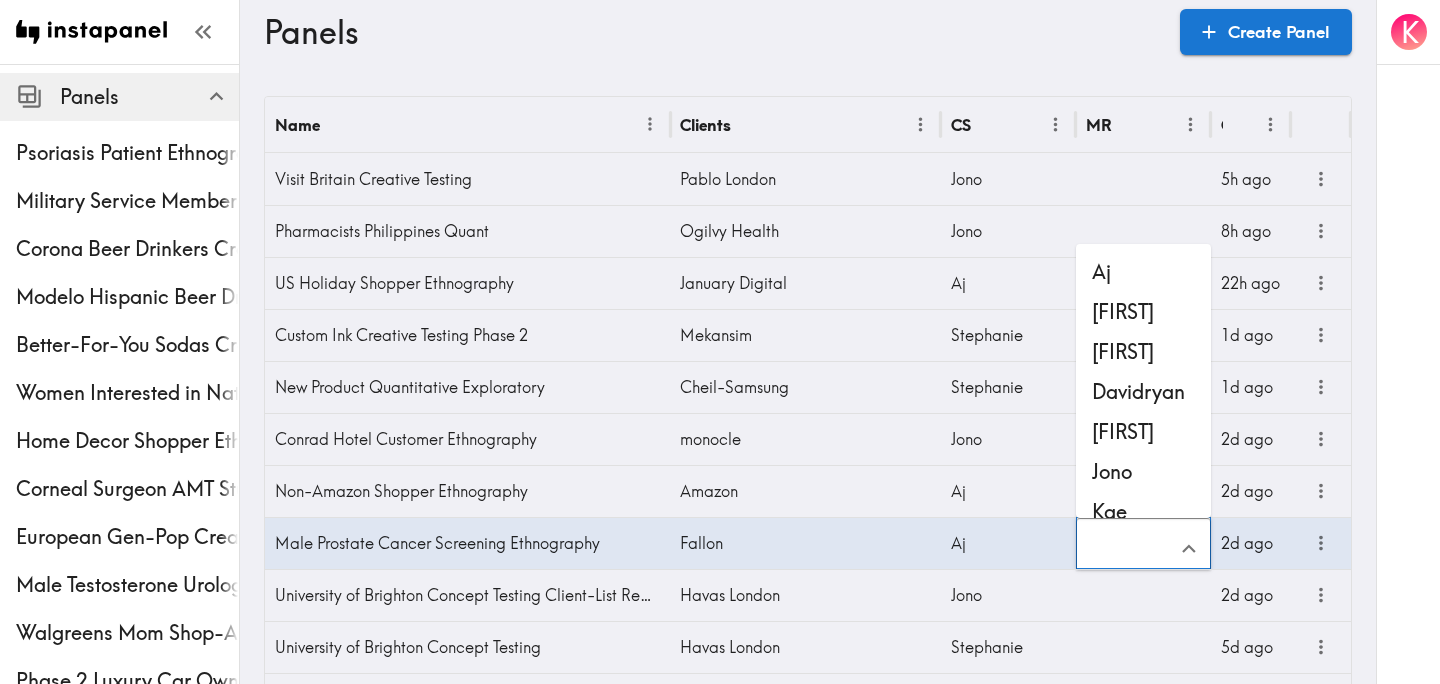 click at bounding box center [1128, 549] 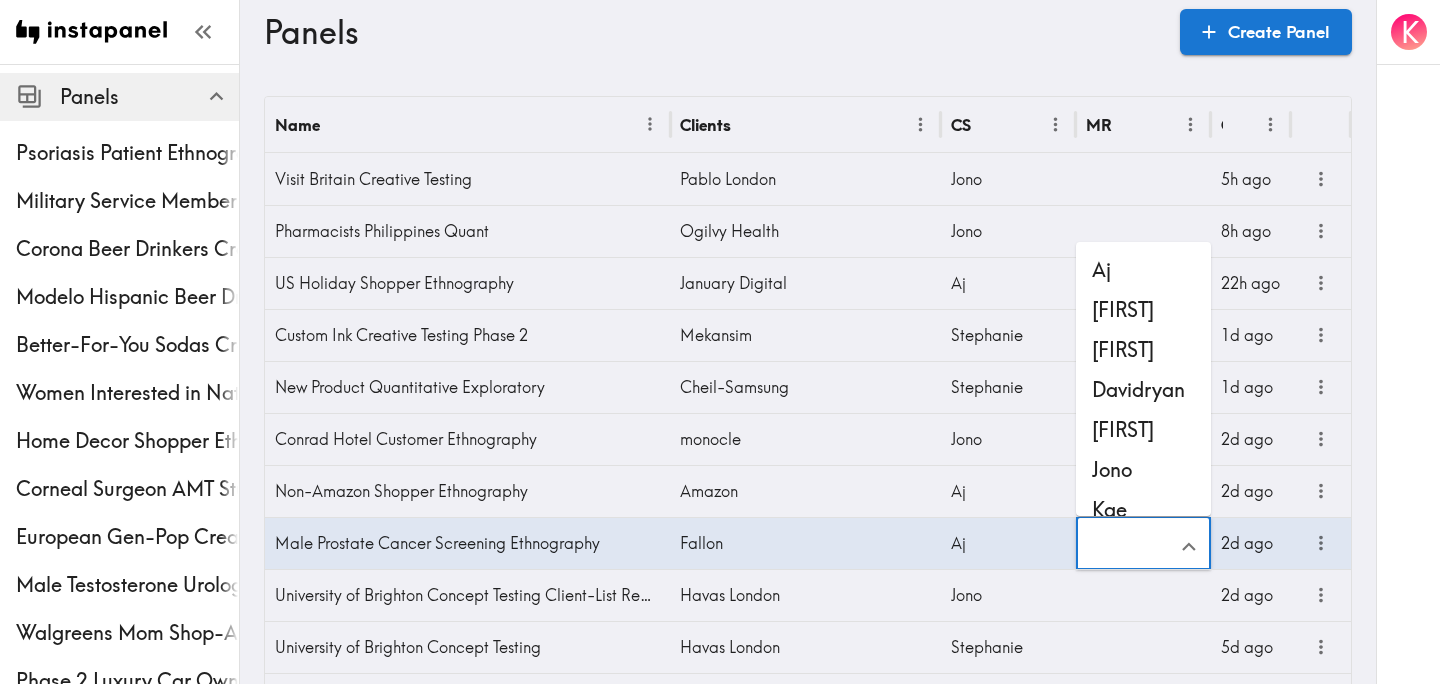 click on "Kae" at bounding box center [1143, 510] 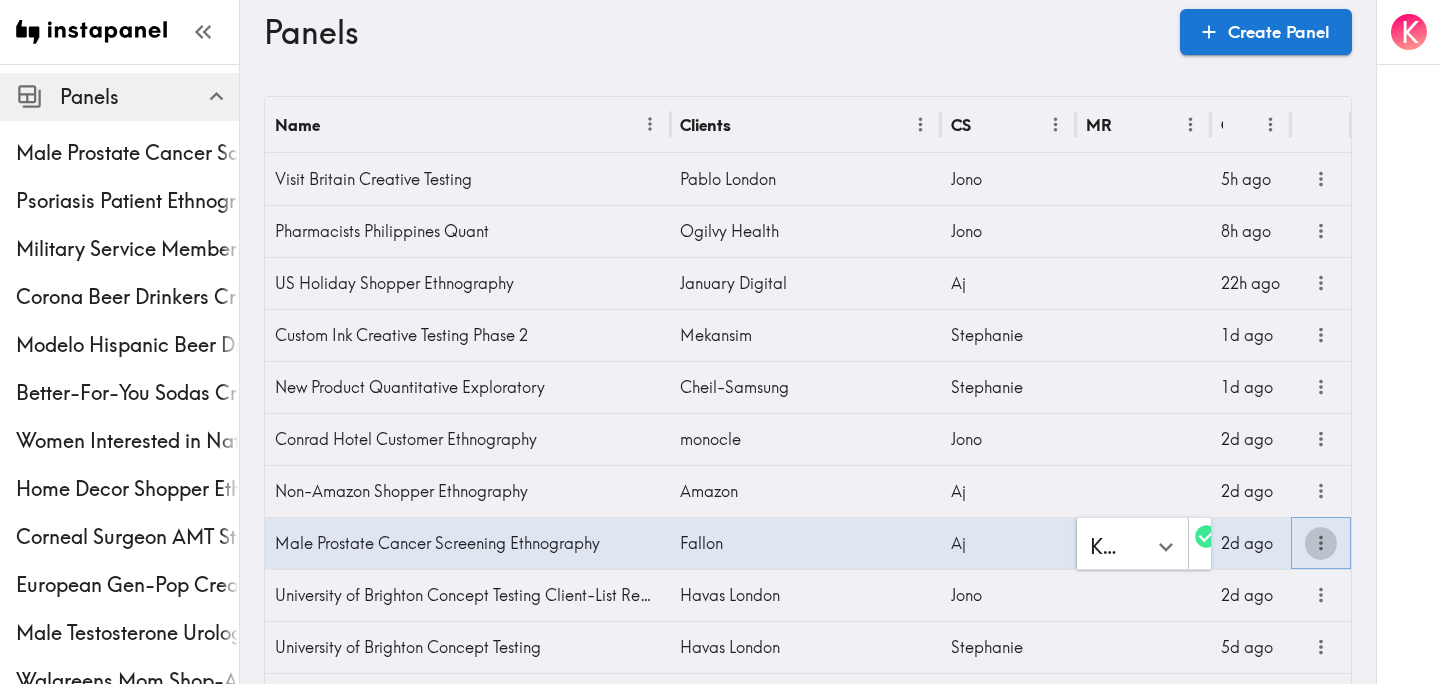 click 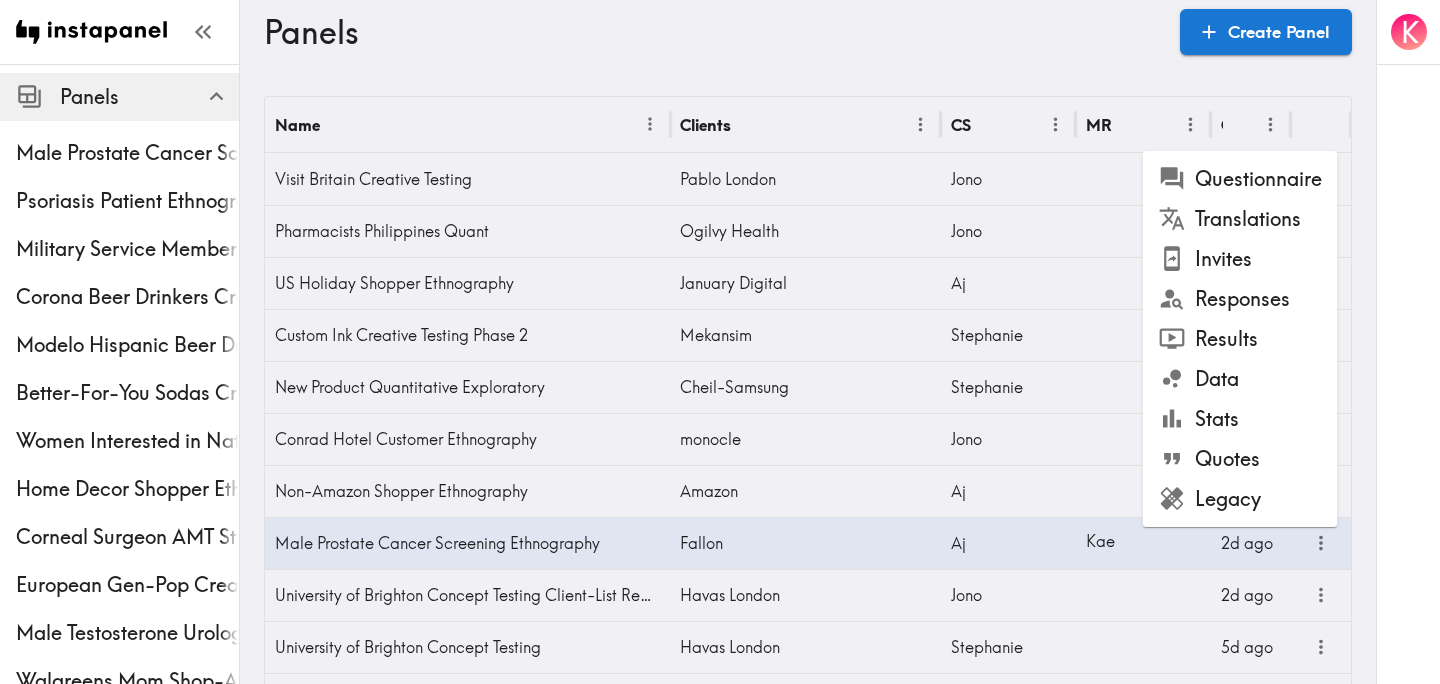 click on "Questionnaire" at bounding box center [1240, 179] 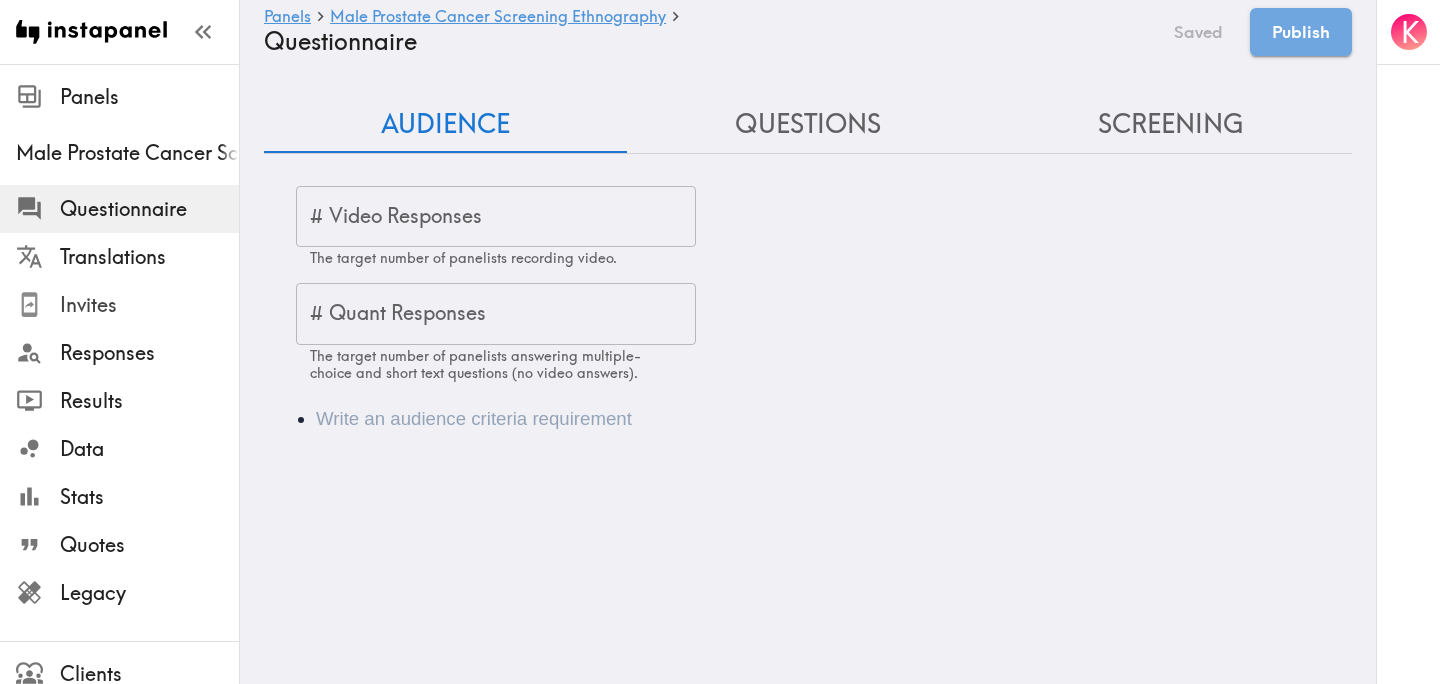 click on "Invites" at bounding box center (149, 305) 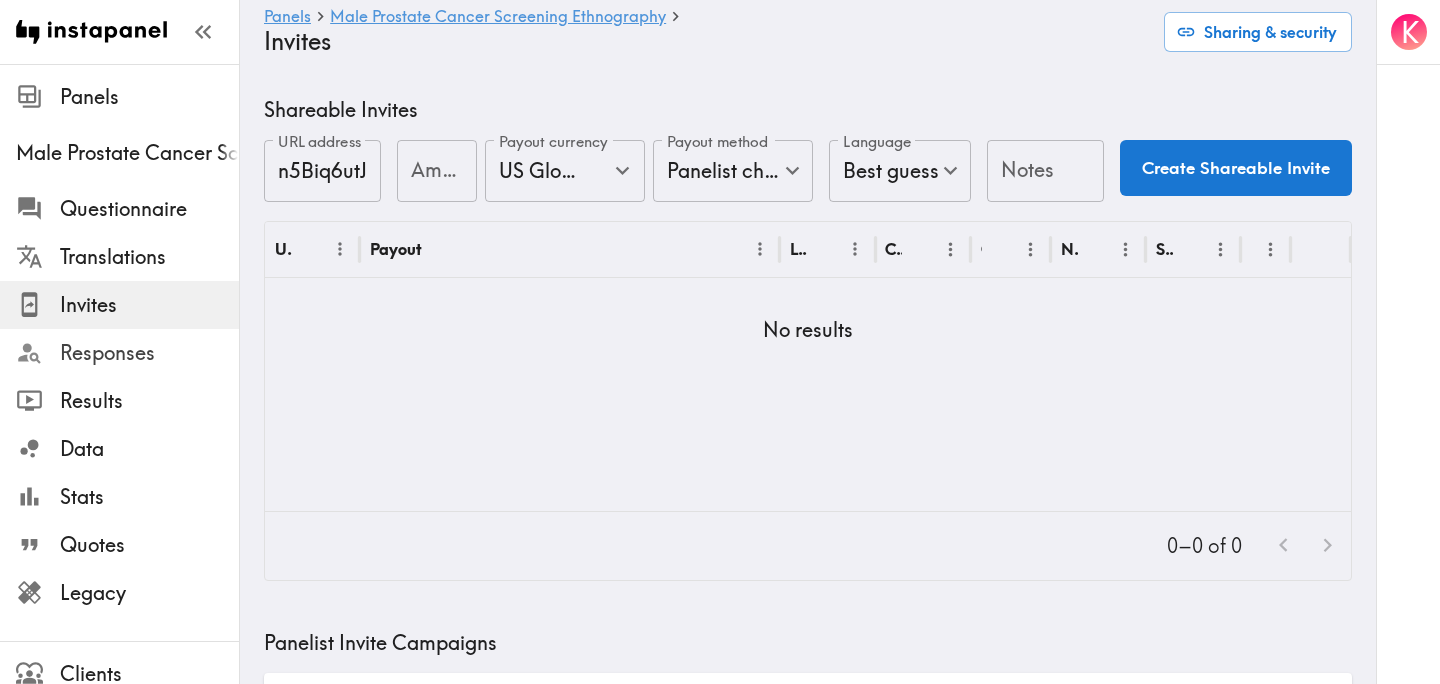 click on "Responses" at bounding box center [149, 353] 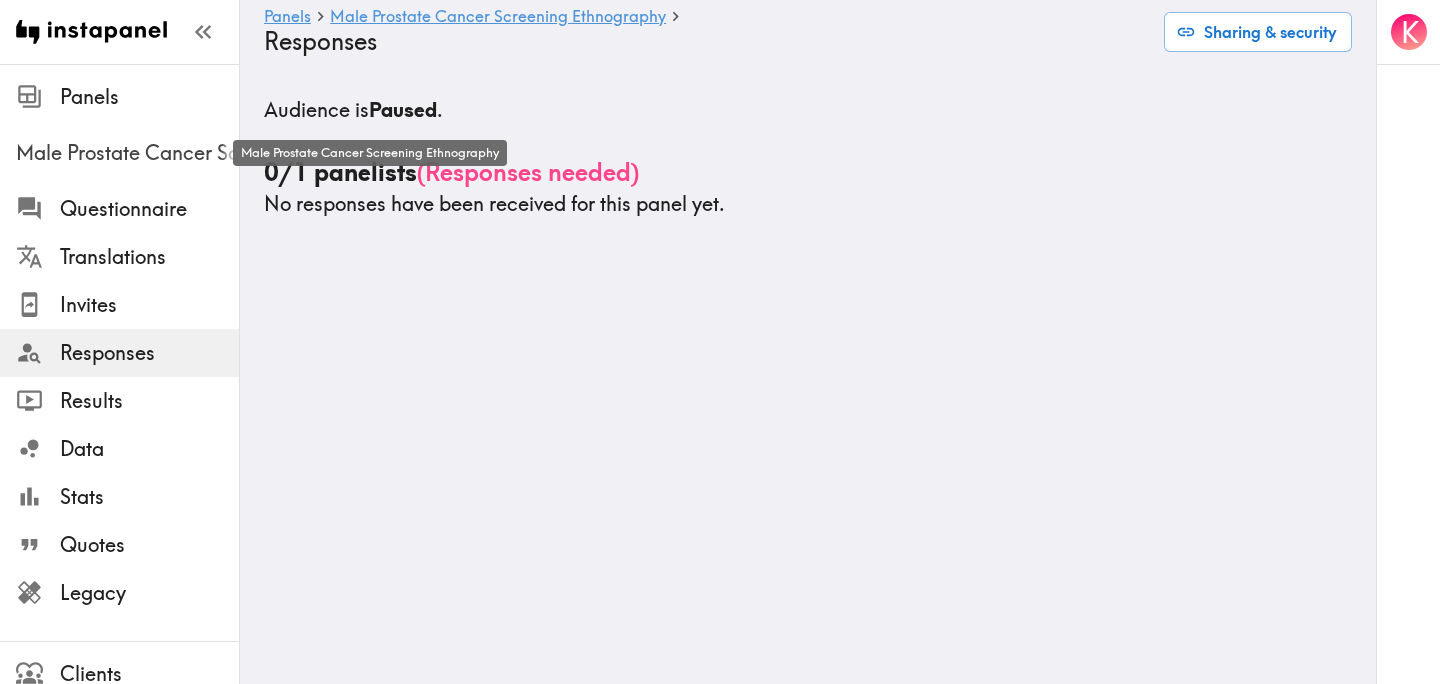 click on "Male Prostate Cancer Screening Ethnography" at bounding box center [127, 153] 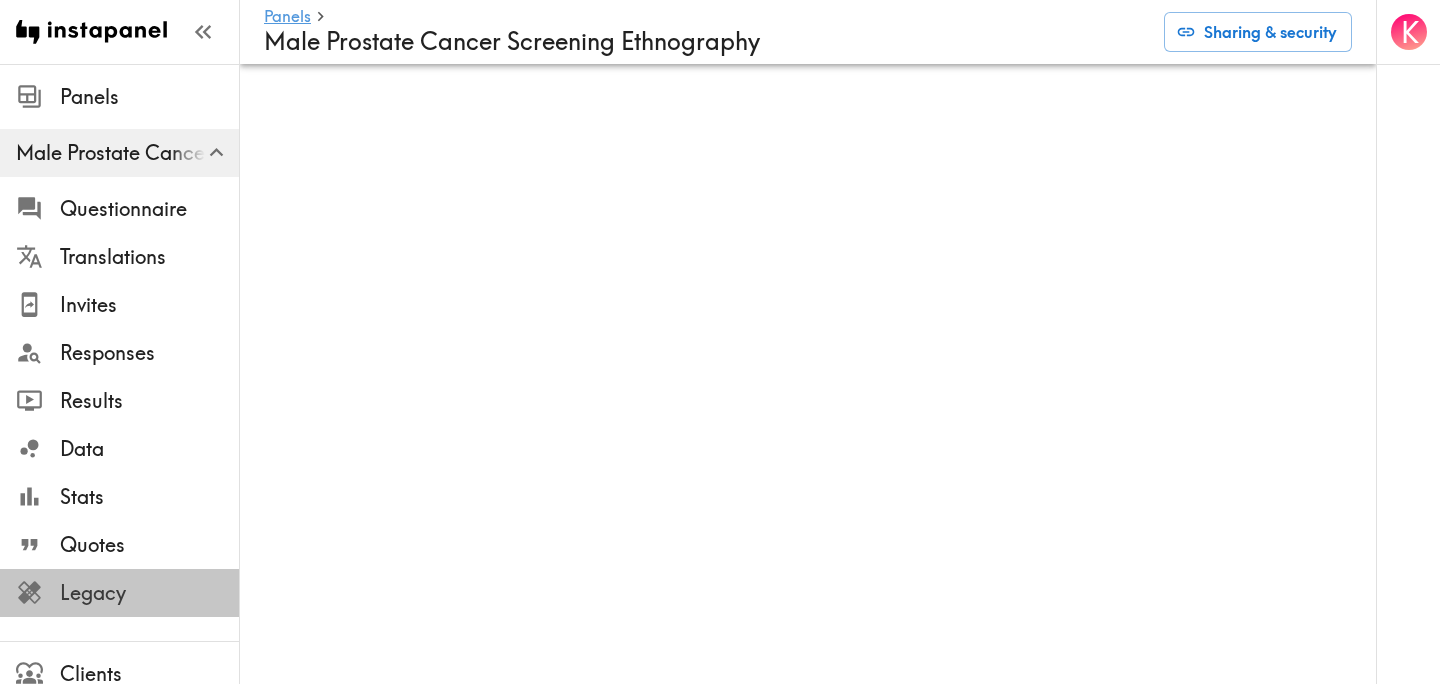 click on "Legacy" at bounding box center (149, 593) 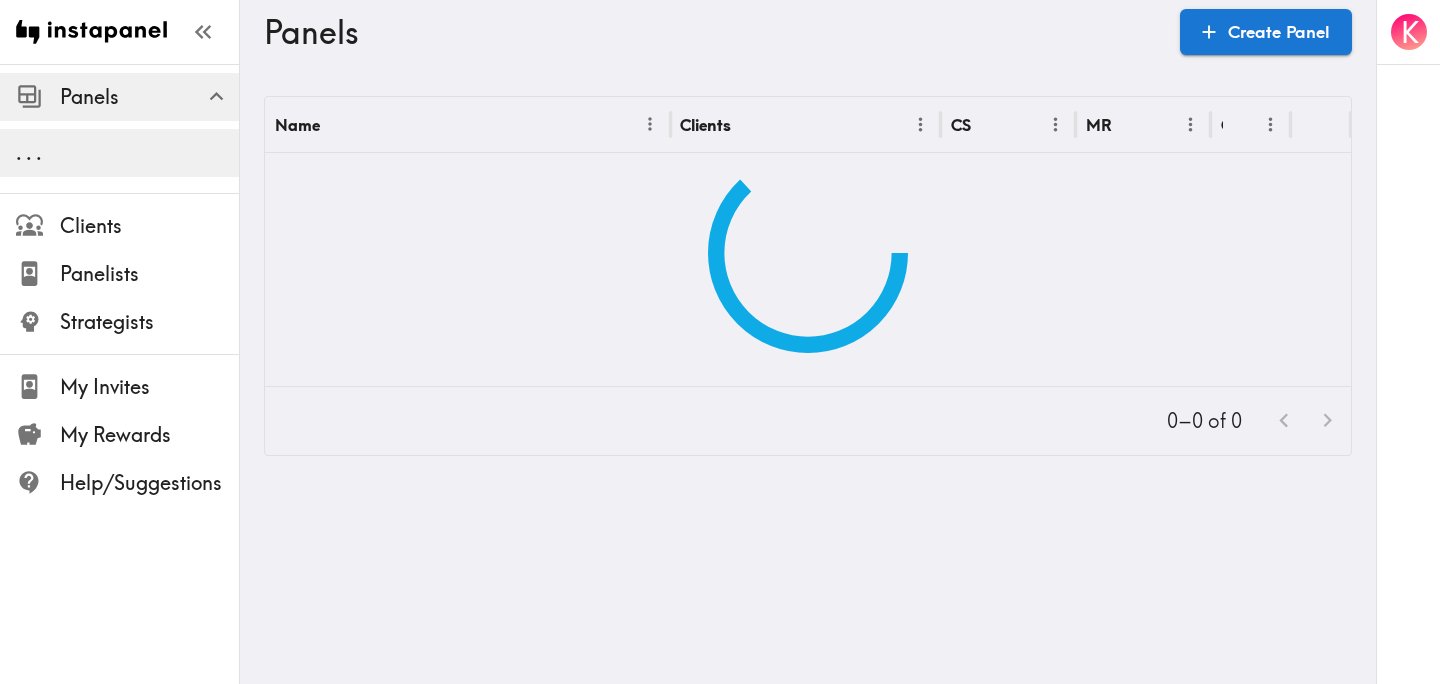 scroll, scrollTop: 0, scrollLeft: 0, axis: both 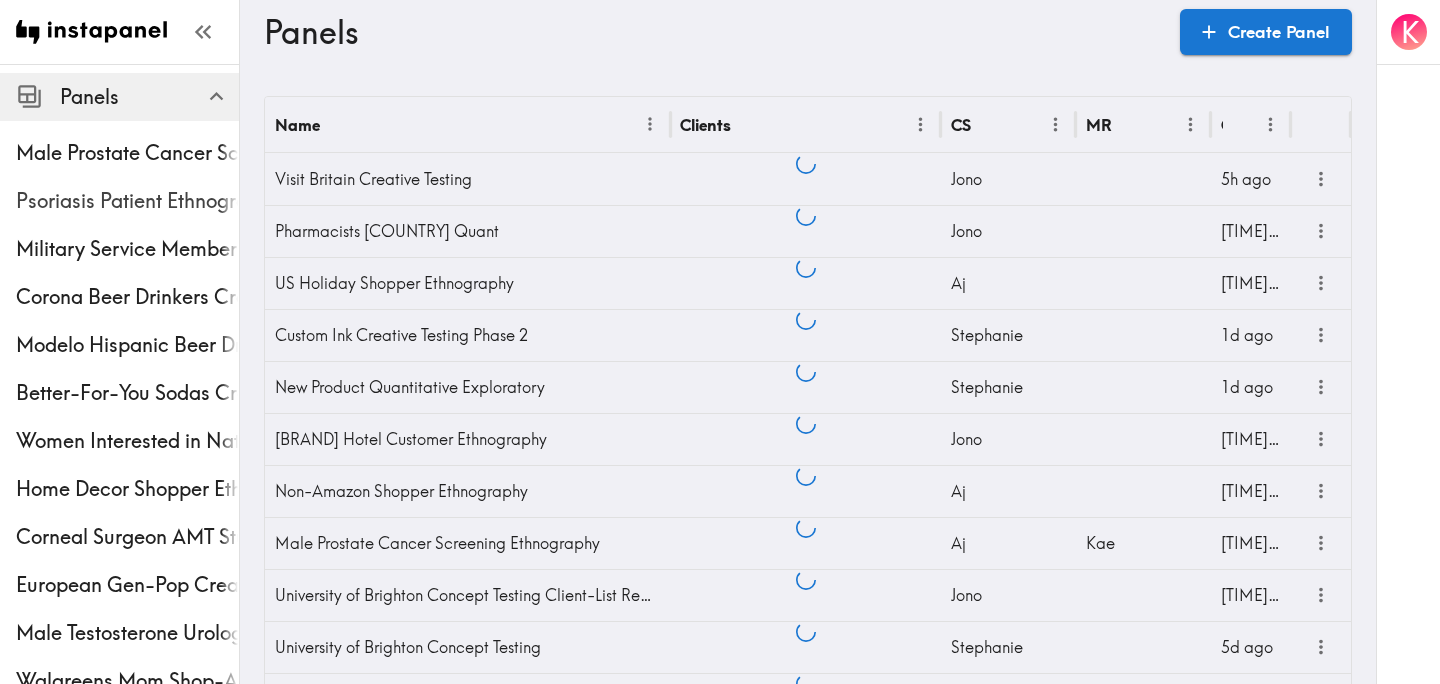 click on "Psoriasis Patient Ethnography" at bounding box center [127, 201] 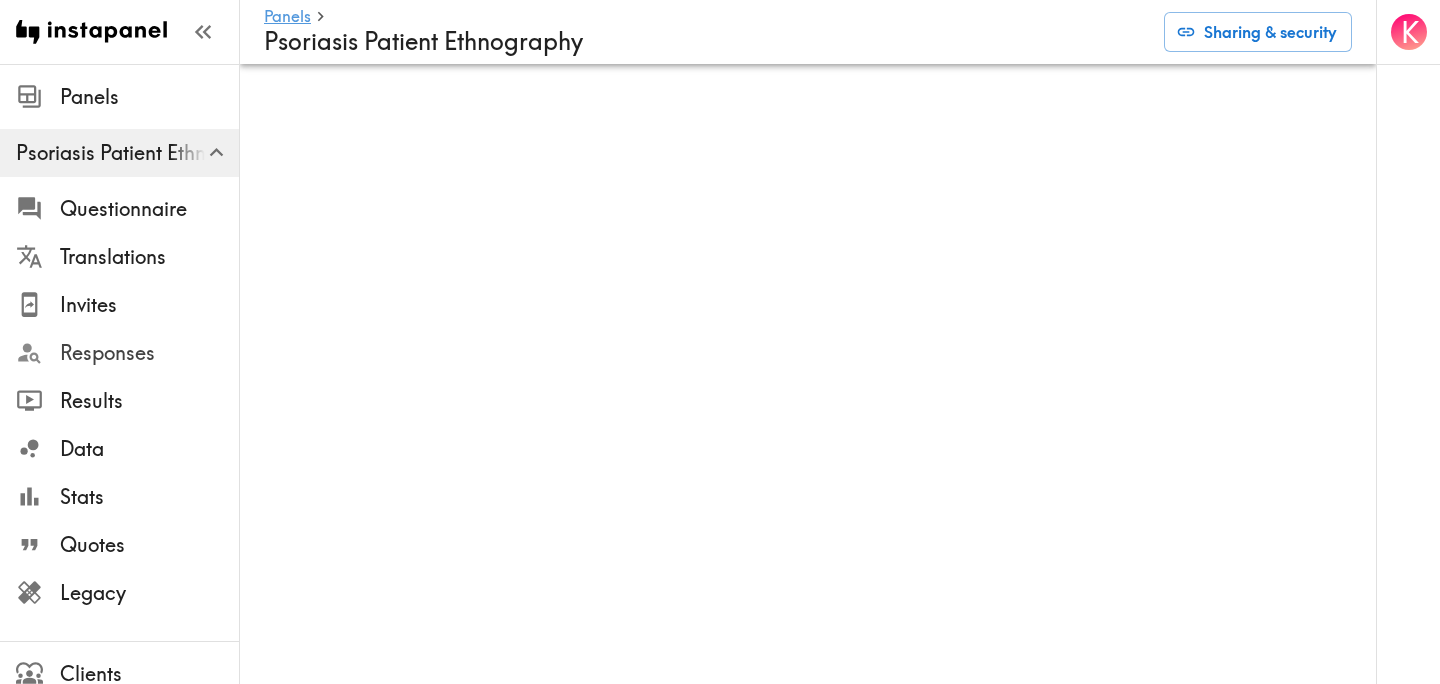 click on "Responses" at bounding box center [149, 353] 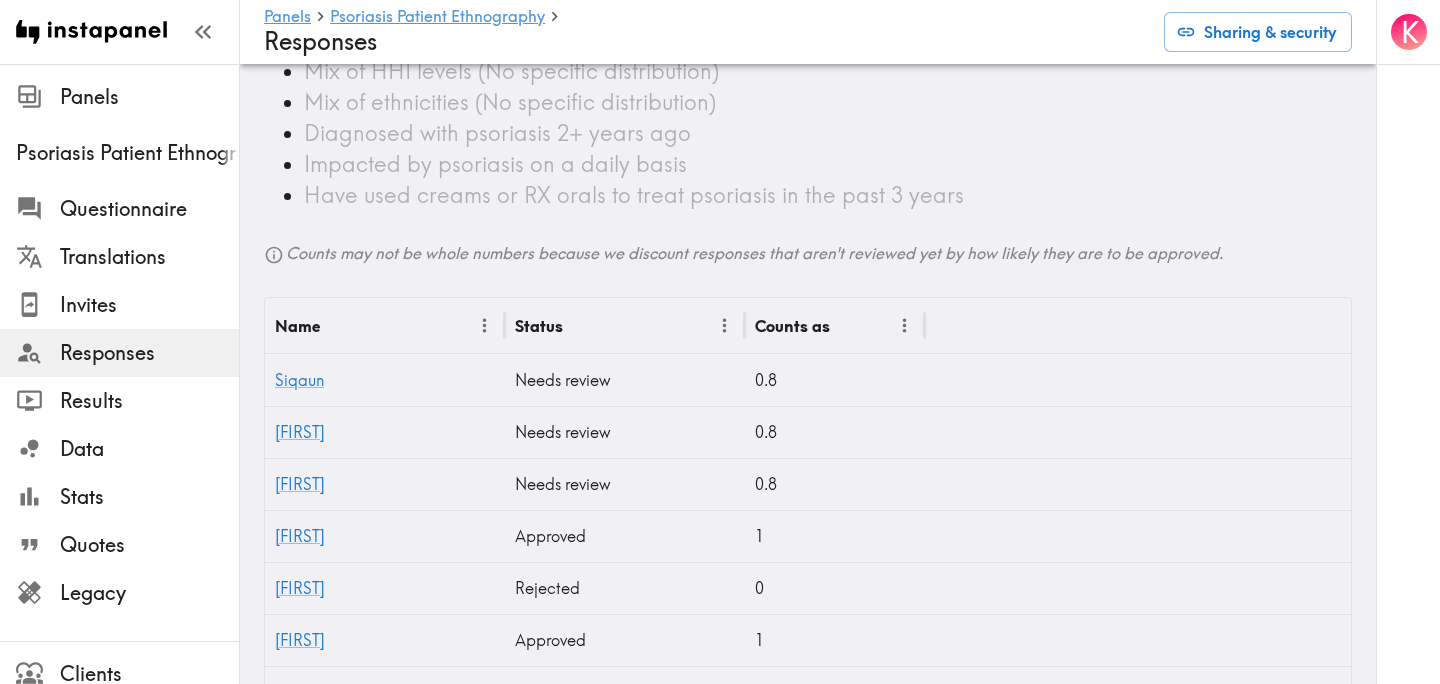 scroll, scrollTop: 325, scrollLeft: 0, axis: vertical 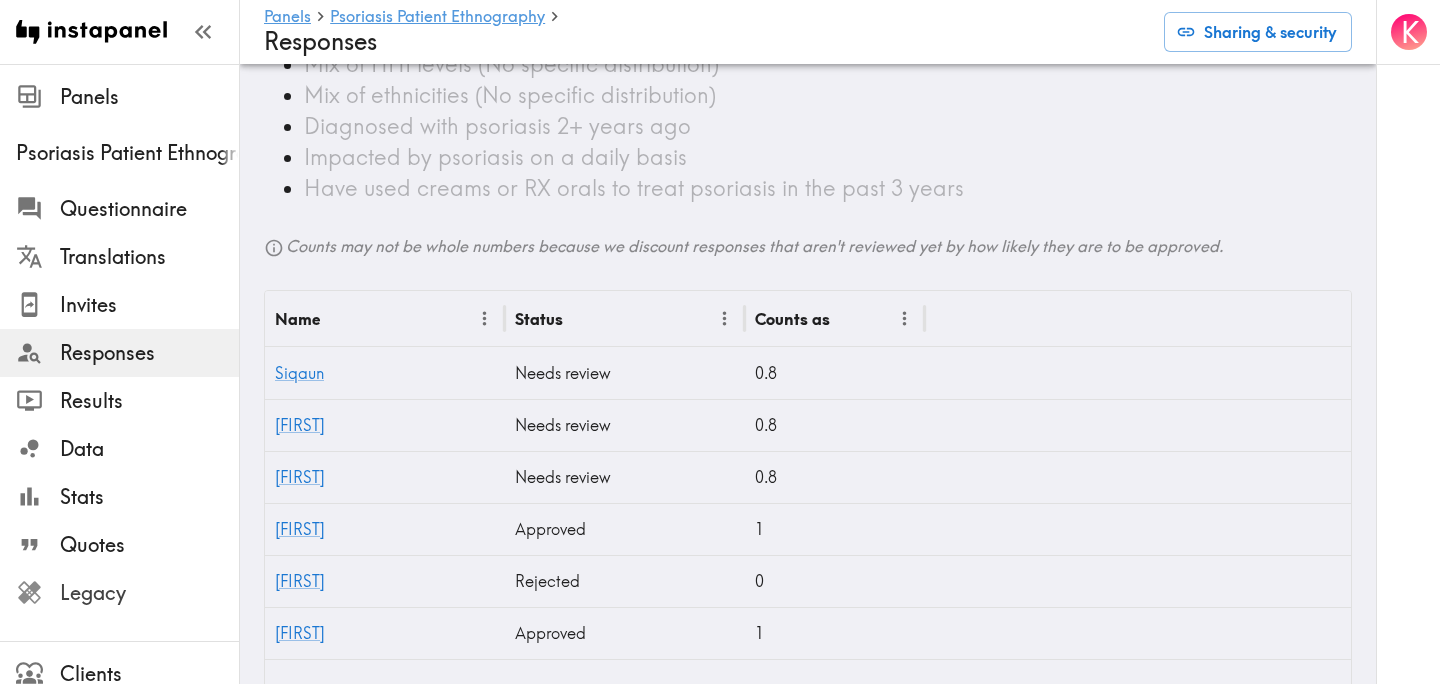 click on "Legacy" at bounding box center (149, 593) 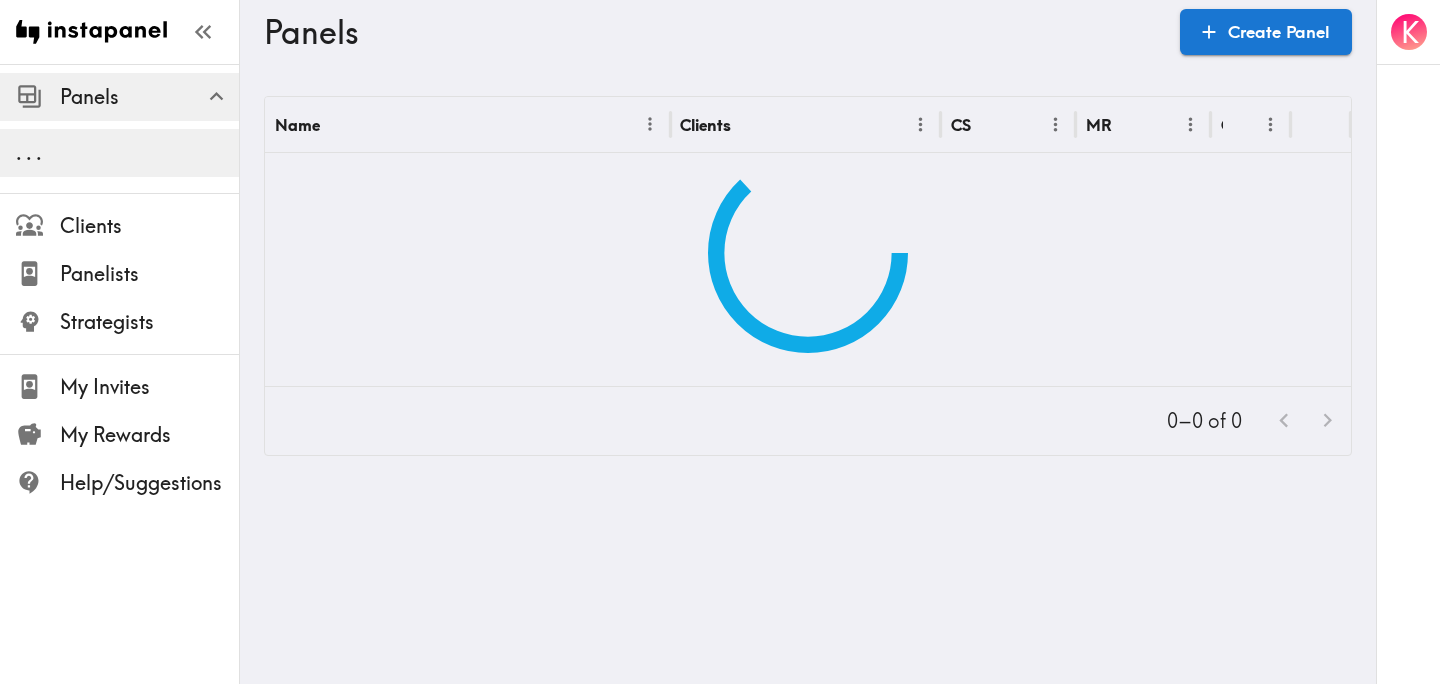 scroll, scrollTop: 0, scrollLeft: 0, axis: both 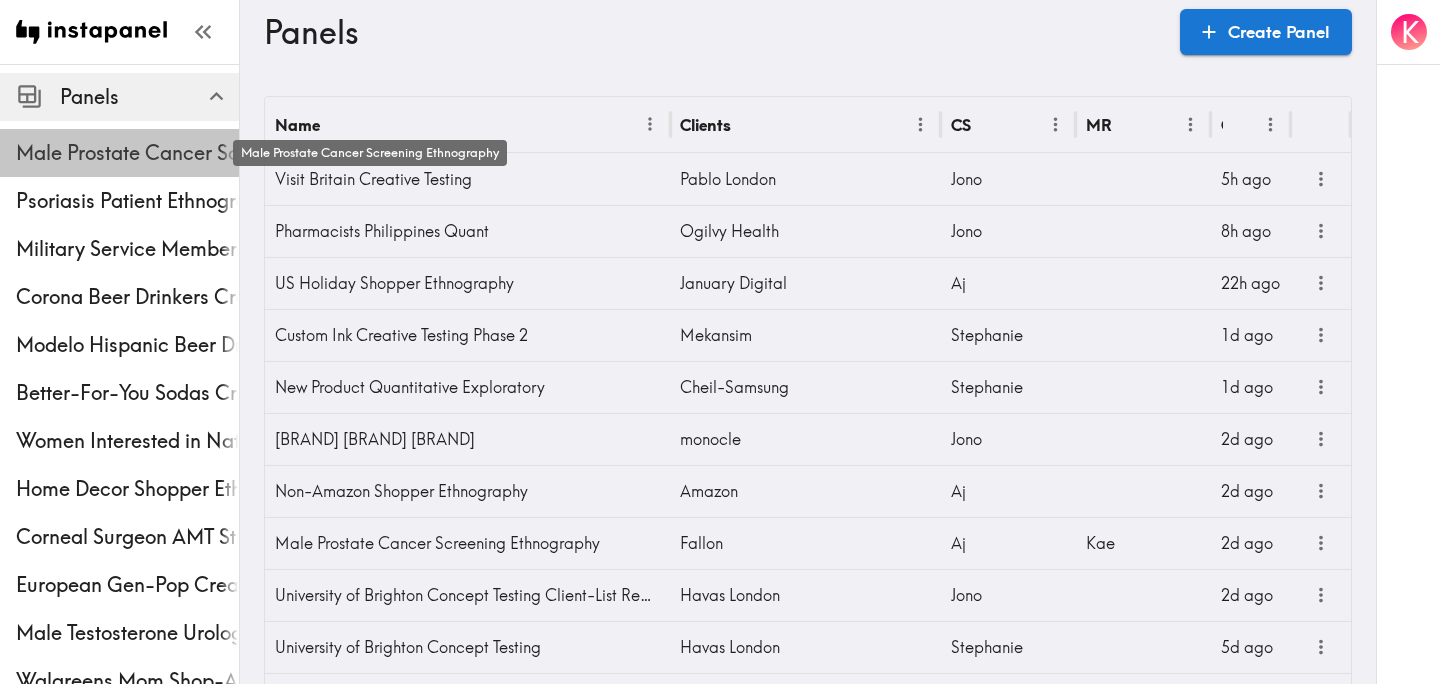 click on "Male Prostate Cancer Screening Ethnography" at bounding box center (127, 153) 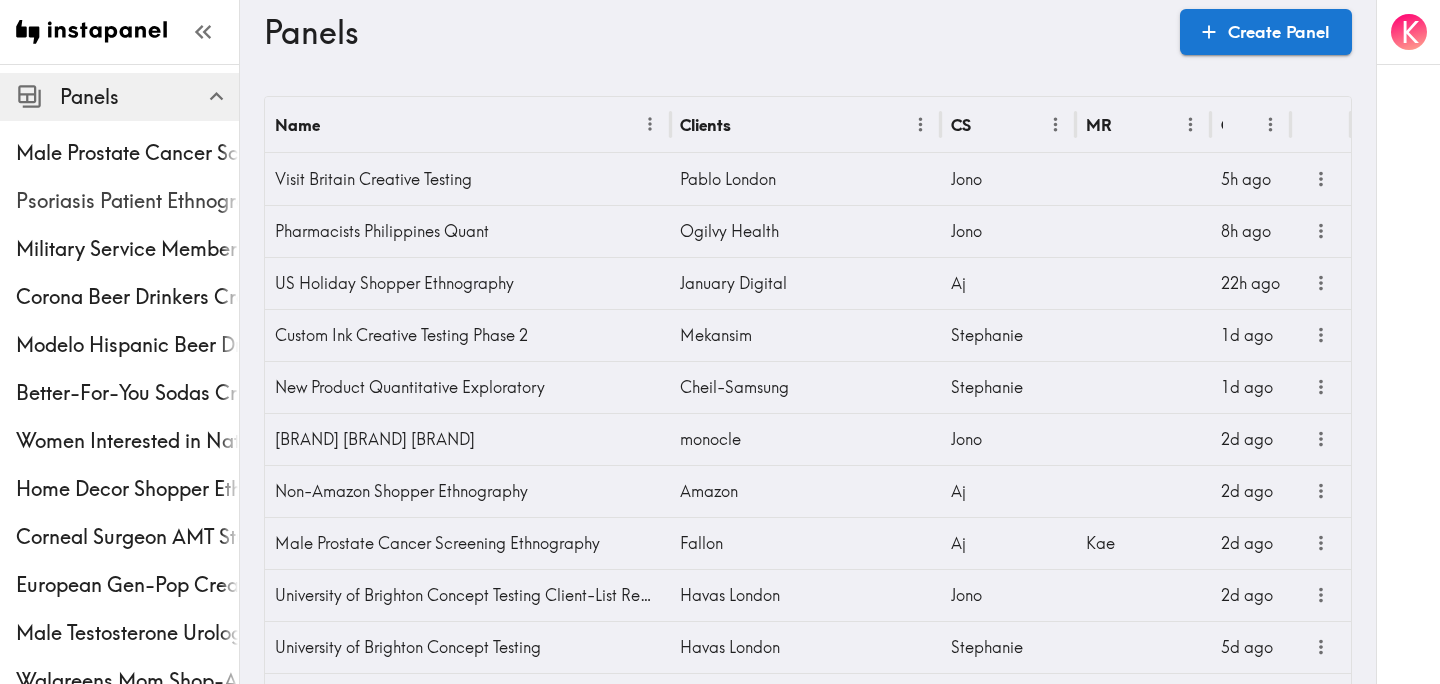 click on "Psoriasis Patient Ethnography" at bounding box center [127, 201] 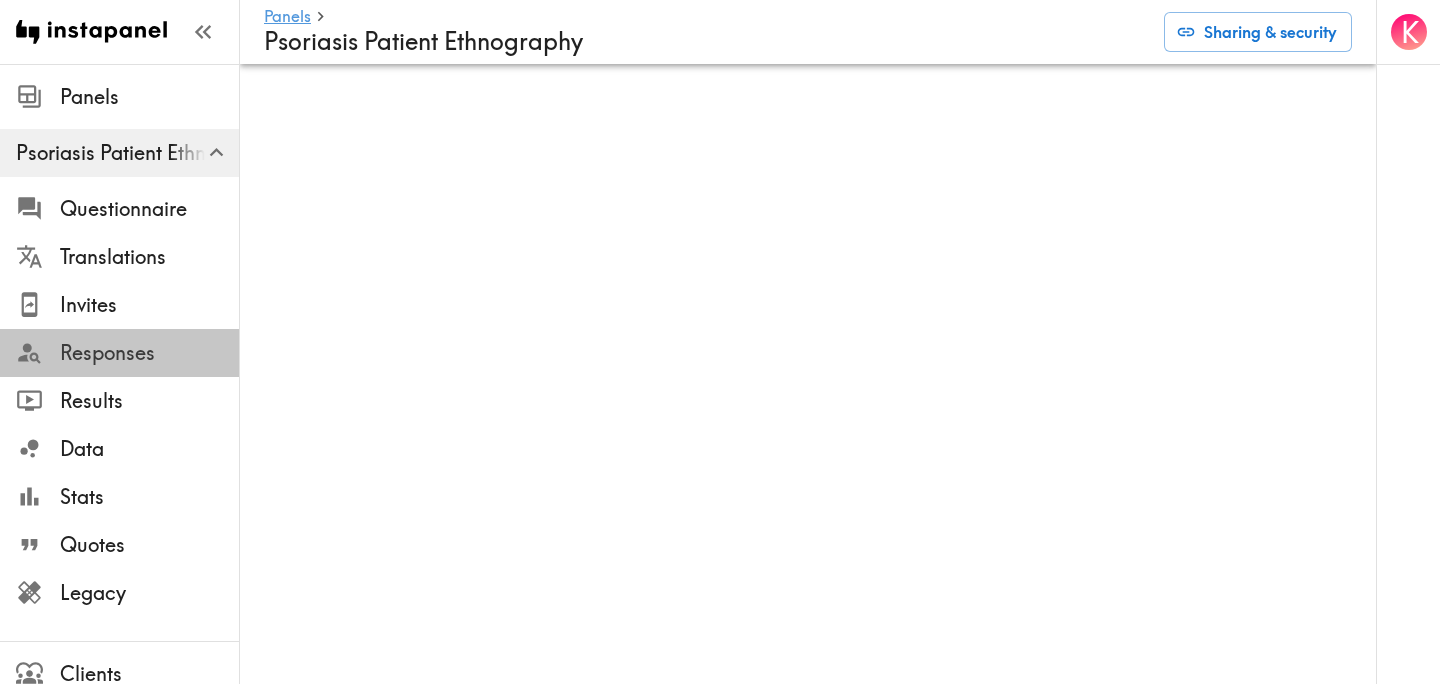 click on "Responses" at bounding box center (149, 353) 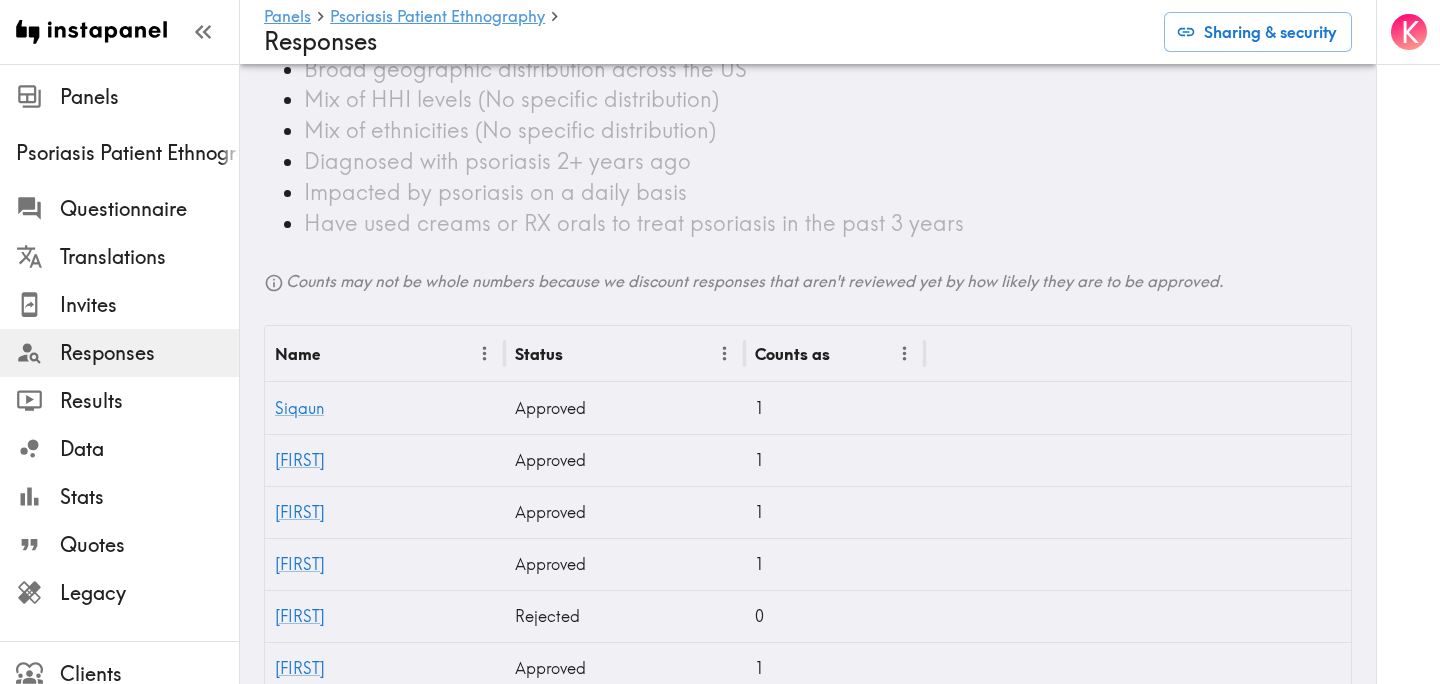 scroll, scrollTop: 0, scrollLeft: 0, axis: both 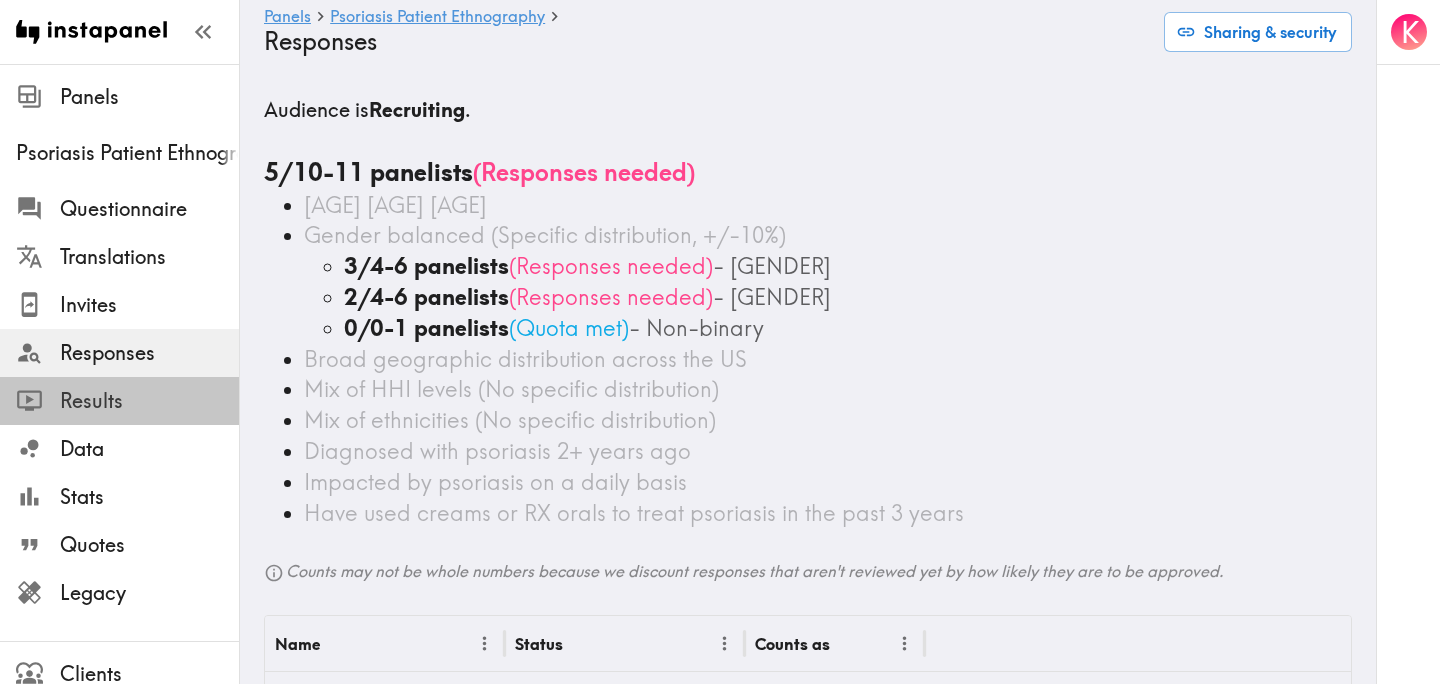 click on "Results" at bounding box center [149, 401] 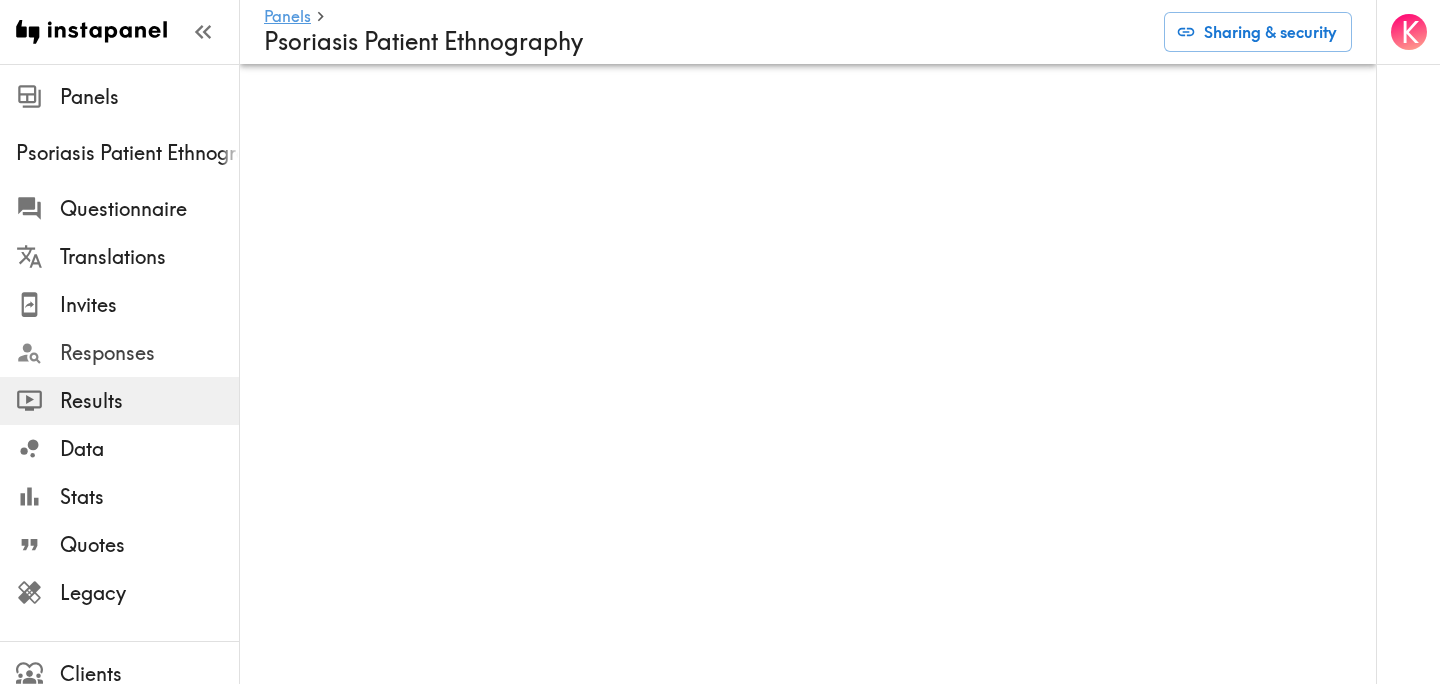 click on "Responses" at bounding box center (149, 353) 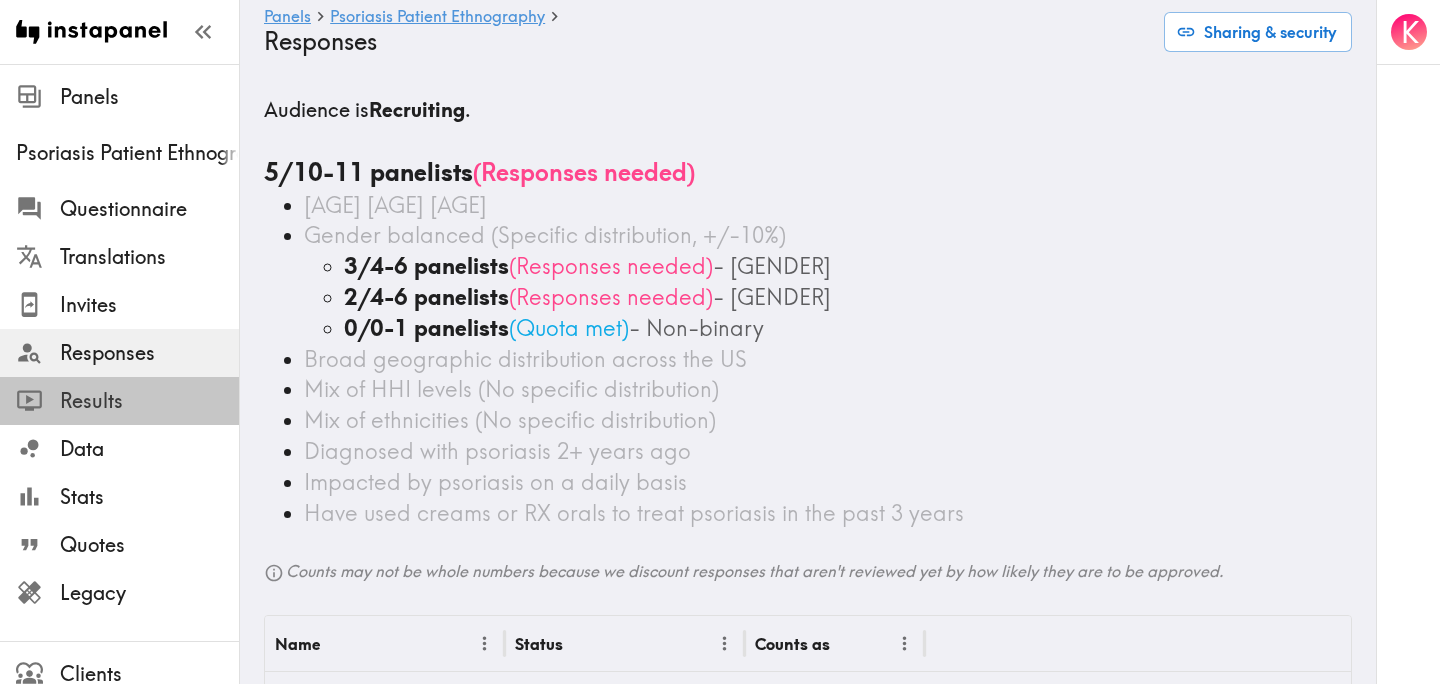 click on "Results" at bounding box center (149, 401) 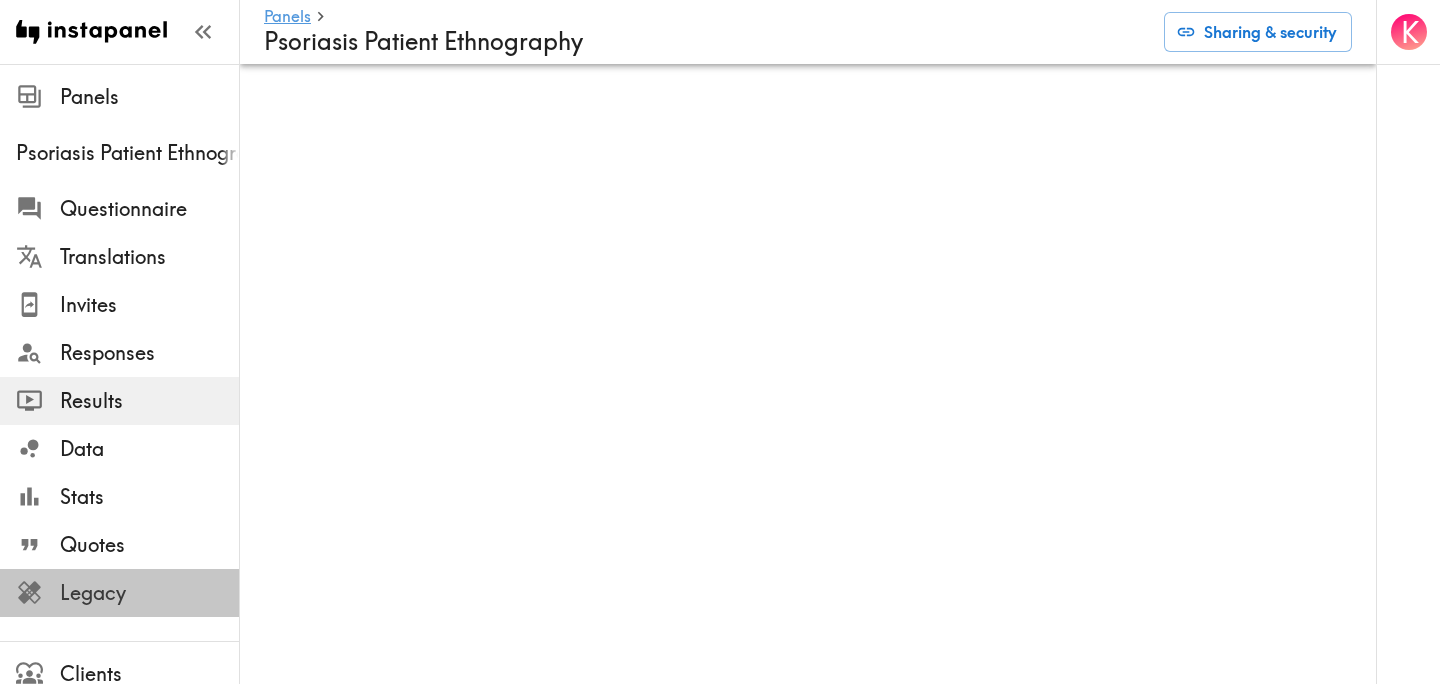 click on "Legacy" at bounding box center (149, 593) 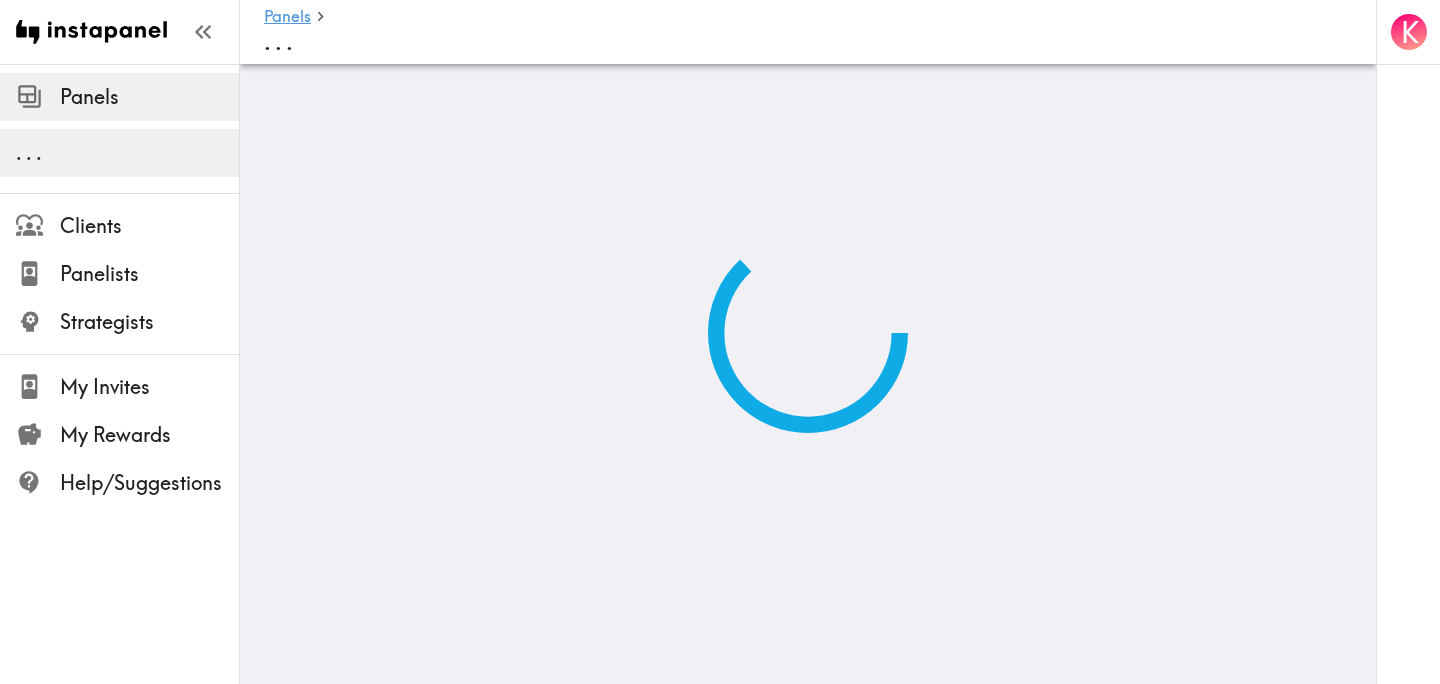 scroll, scrollTop: 0, scrollLeft: 0, axis: both 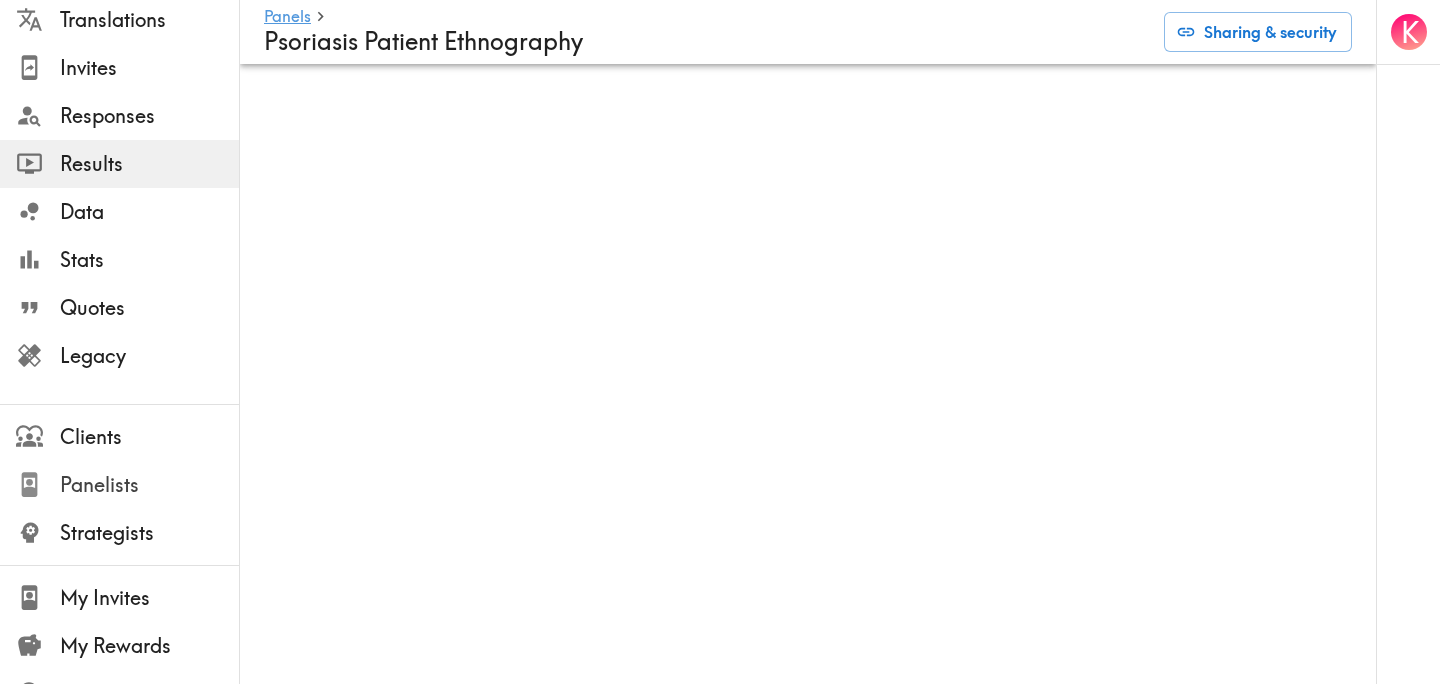 click on "Panelists" at bounding box center [149, 485] 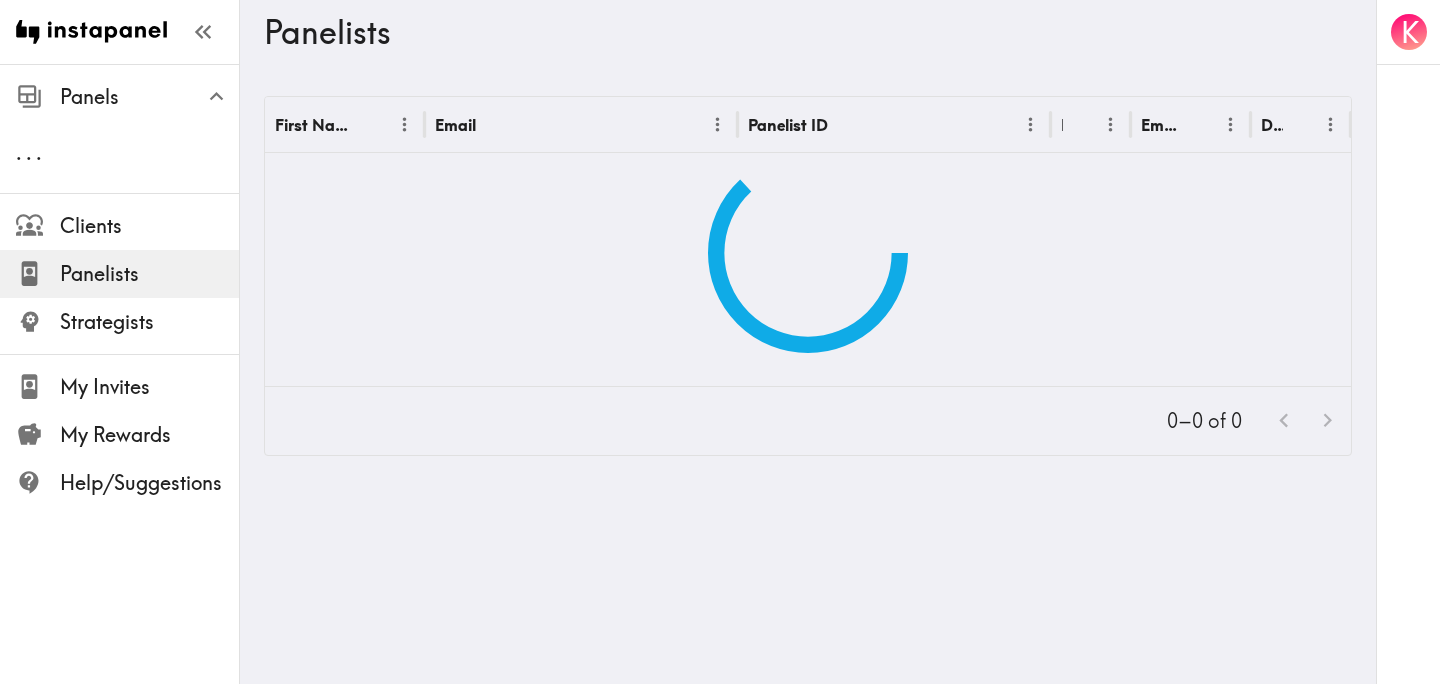 scroll, scrollTop: 0, scrollLeft: 0, axis: both 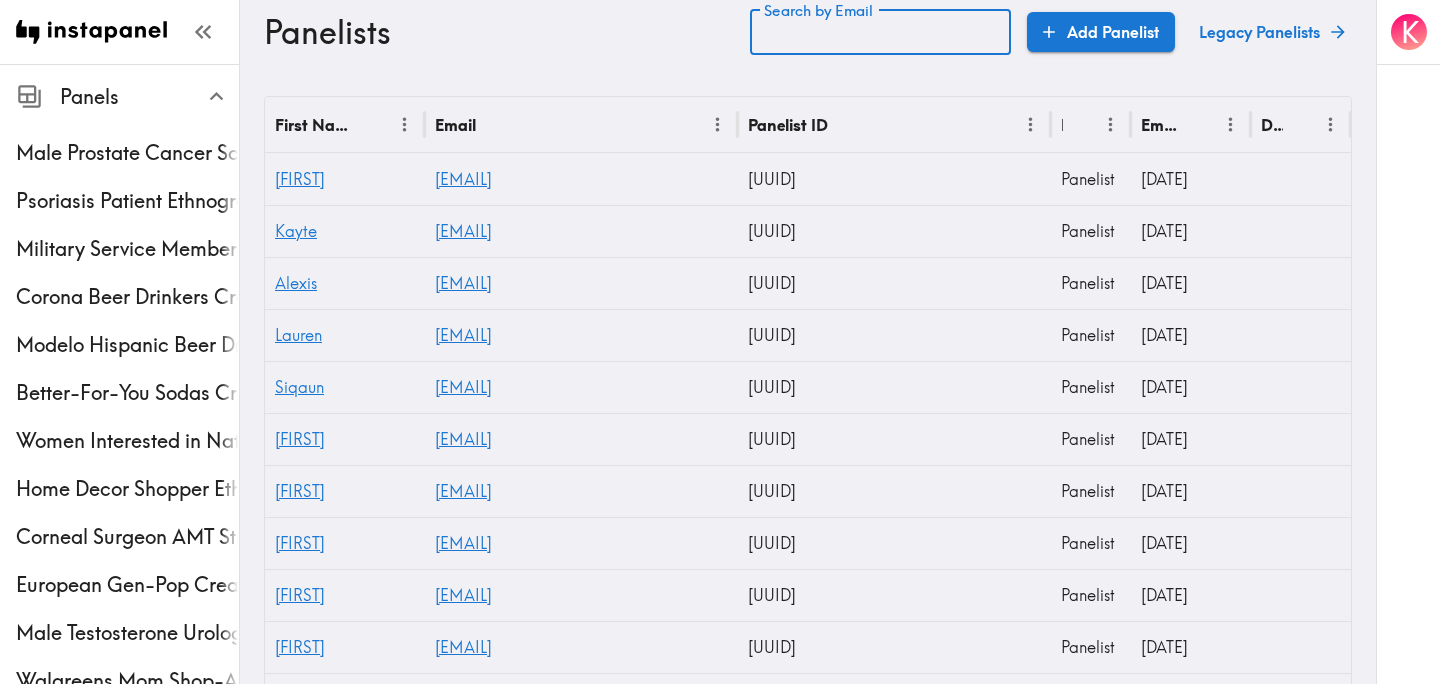 click on "Search by Email Search by Email" at bounding box center (880, 32) 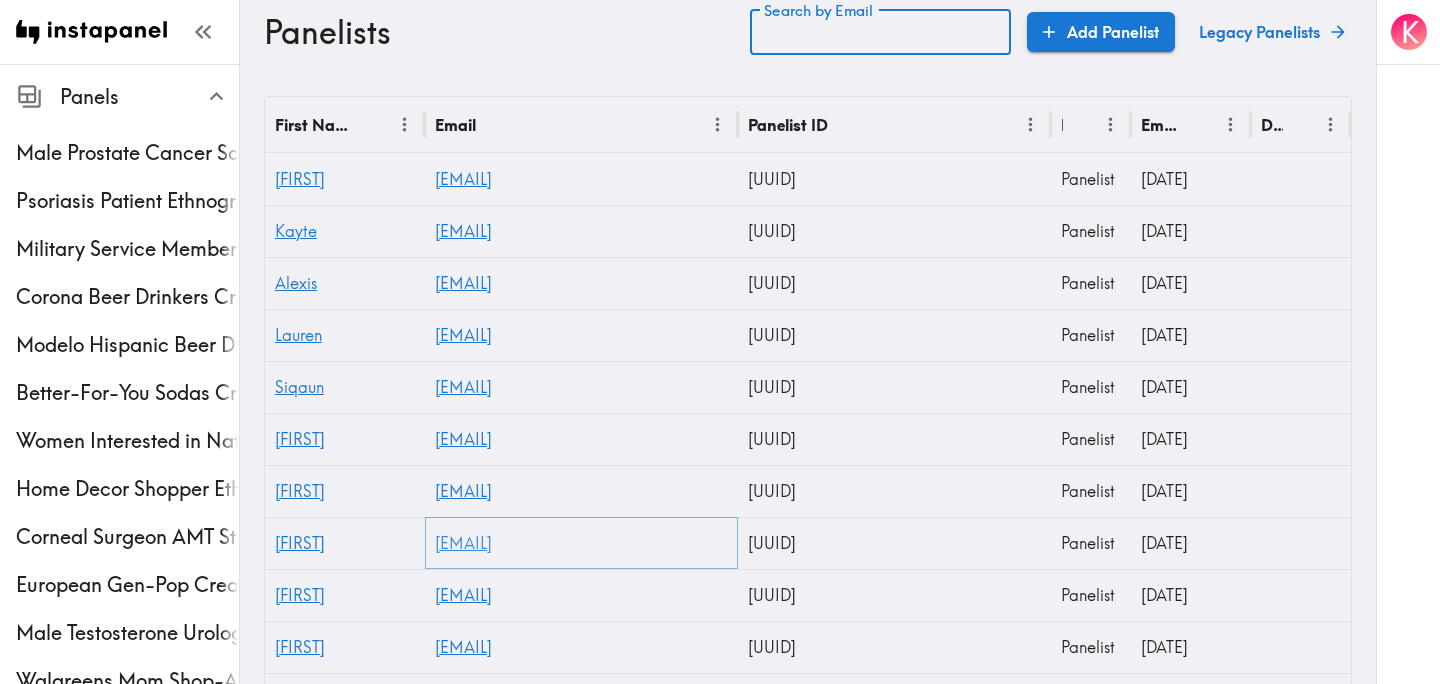 click on "csanderson_us@yahoo.com" at bounding box center (463, 543) 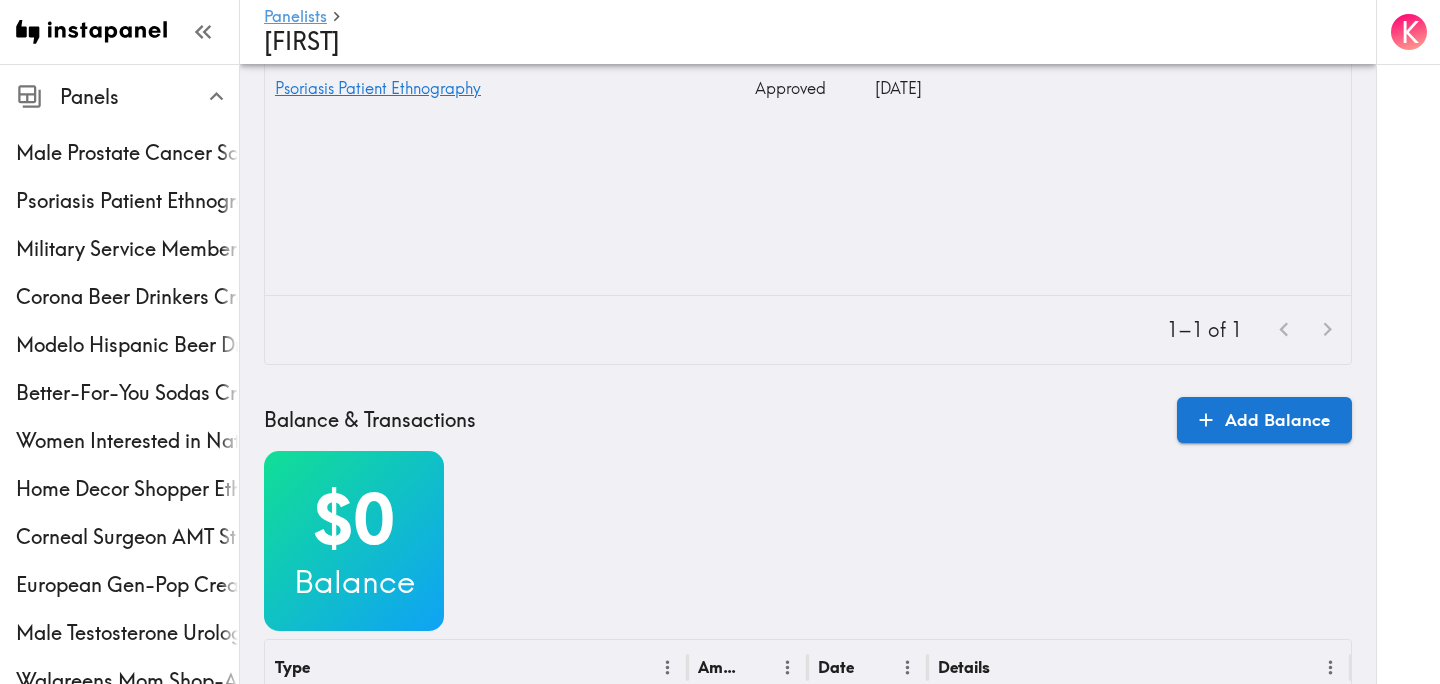 scroll, scrollTop: 154, scrollLeft: 0, axis: vertical 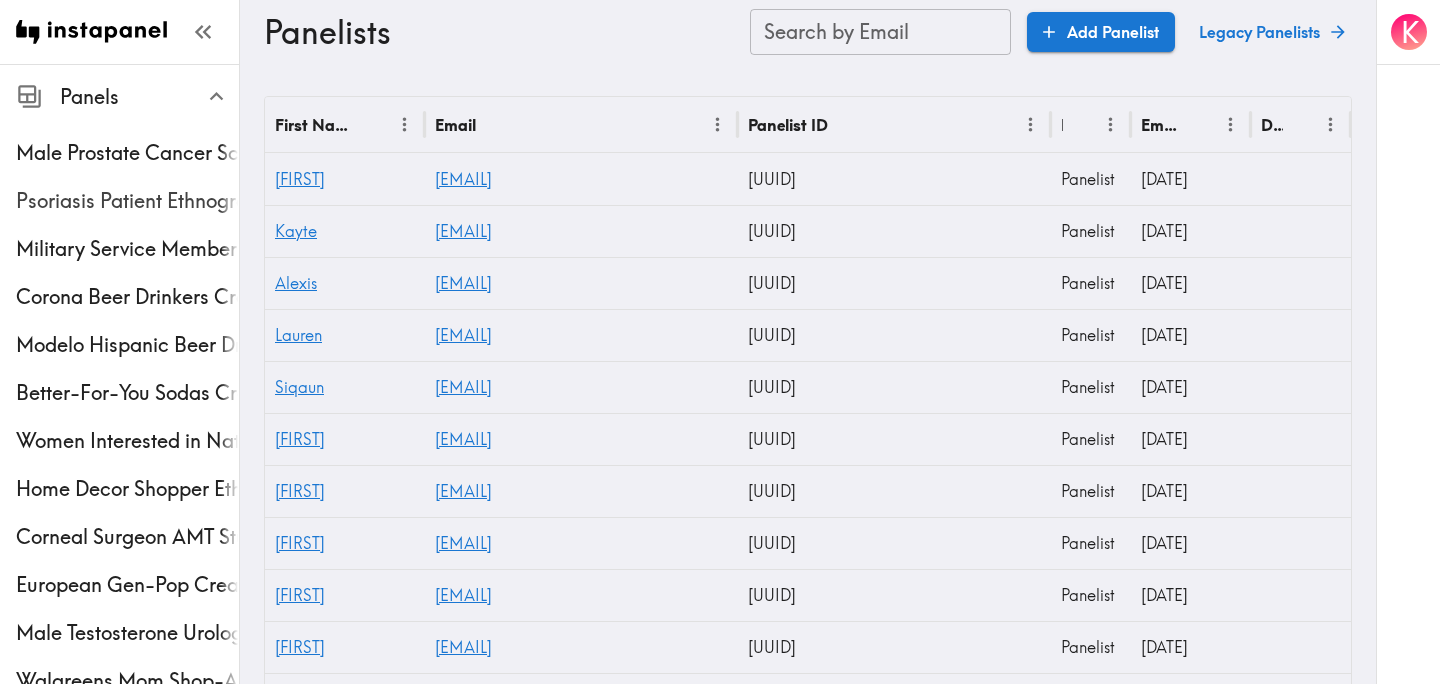 click on "Psoriasis Patient Ethnography" at bounding box center [127, 201] 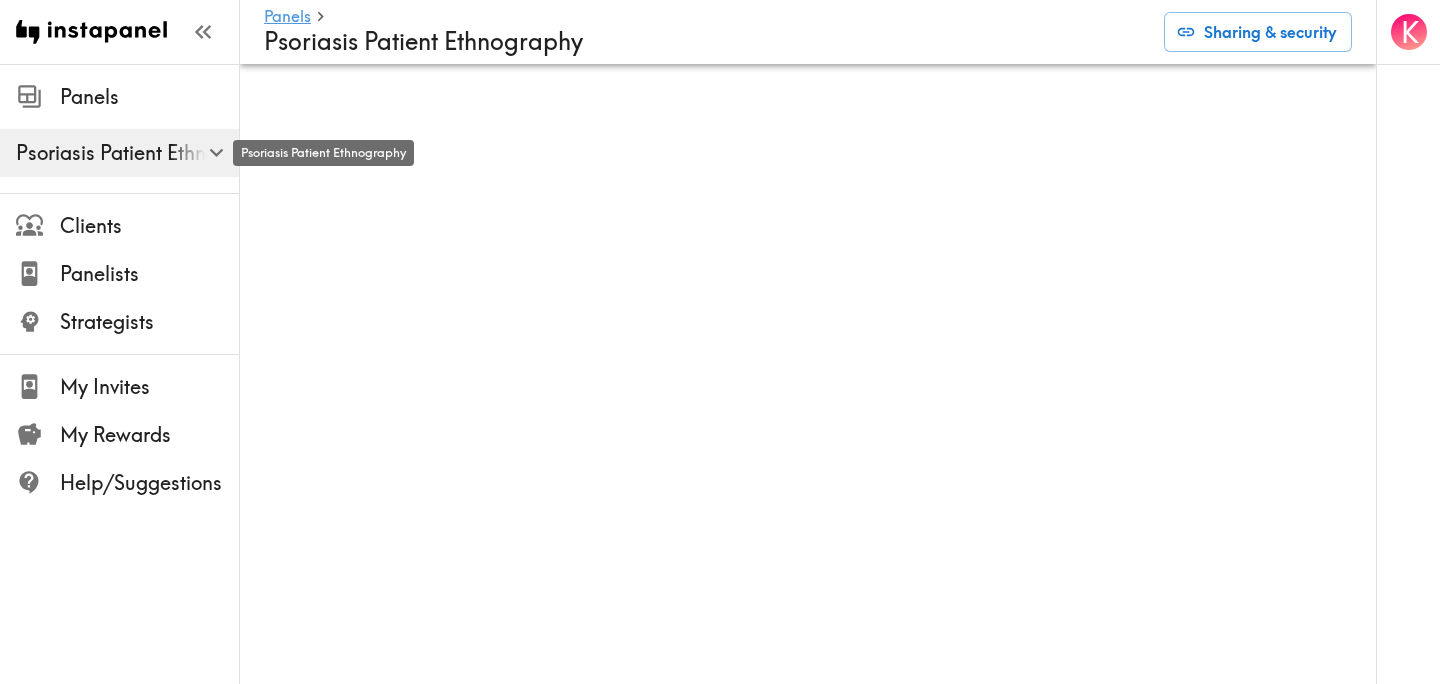 click on "Psoriasis Patient Ethnography" at bounding box center [127, 153] 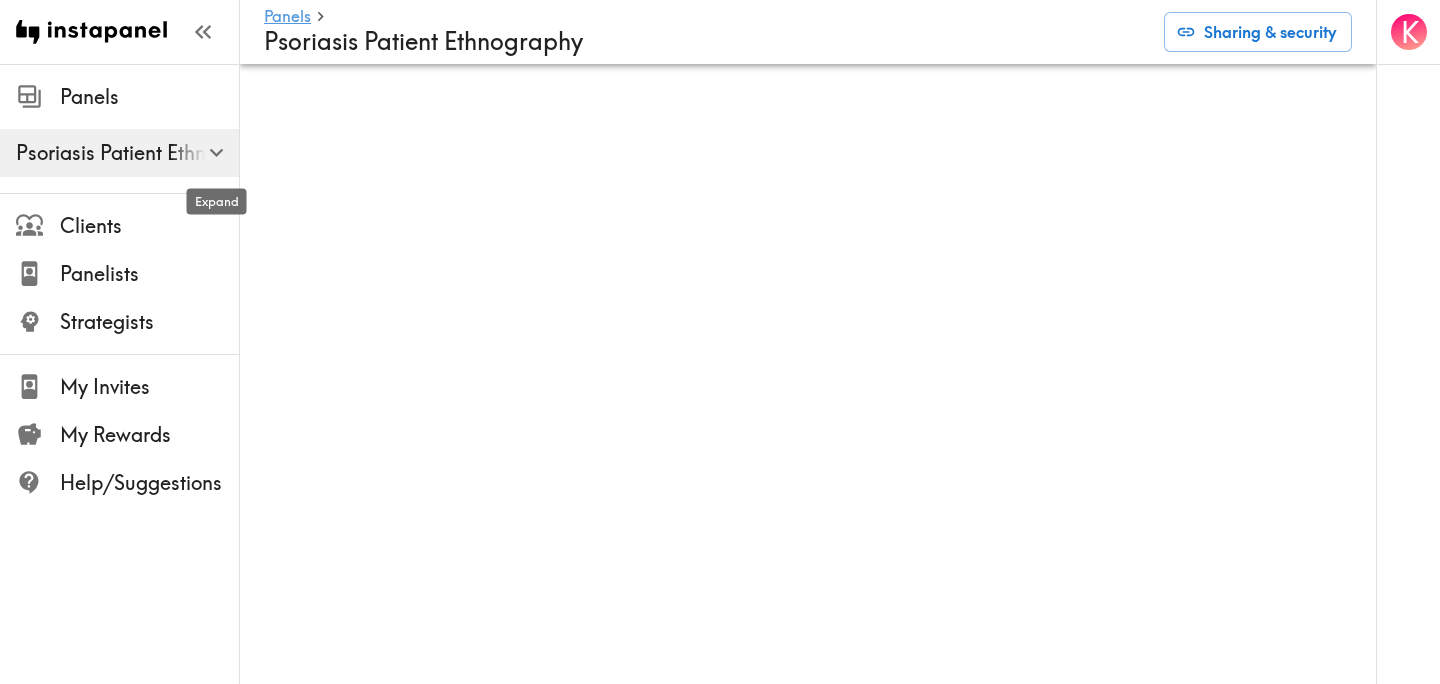 click 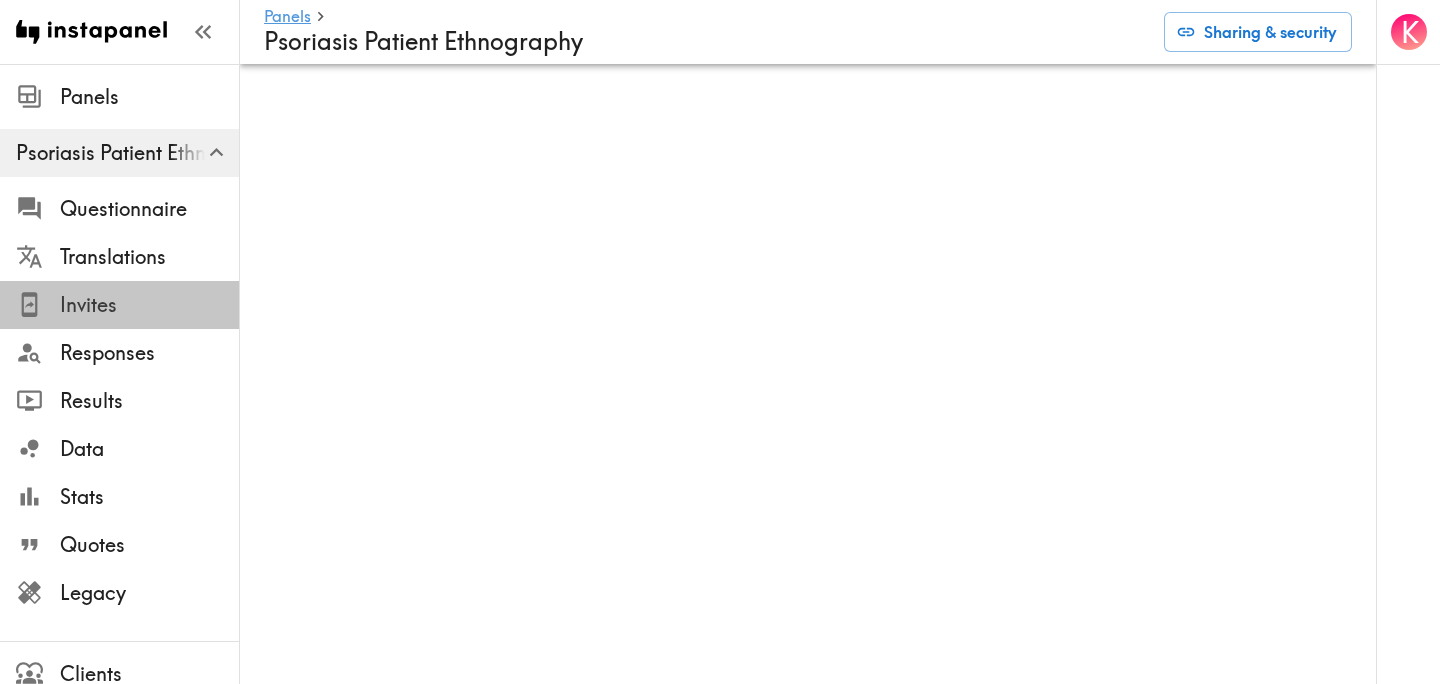 click on "Invites" at bounding box center (149, 305) 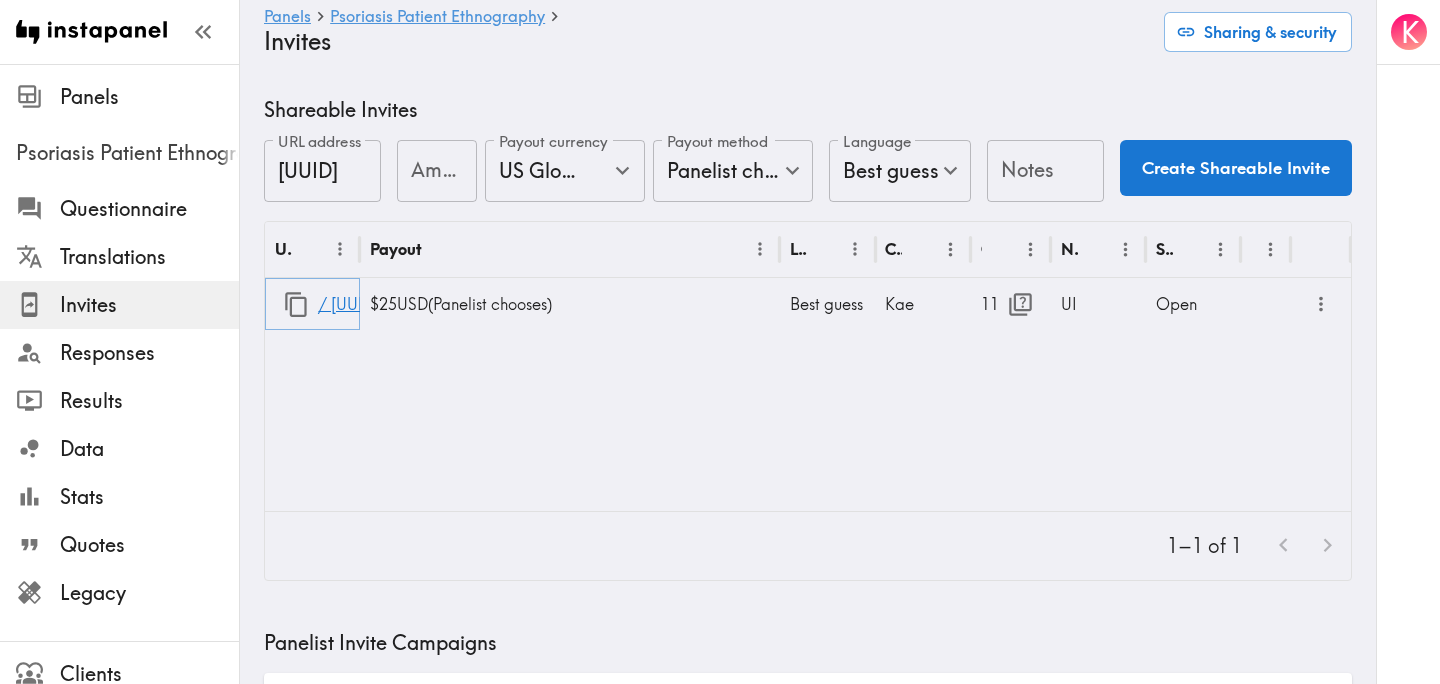 click 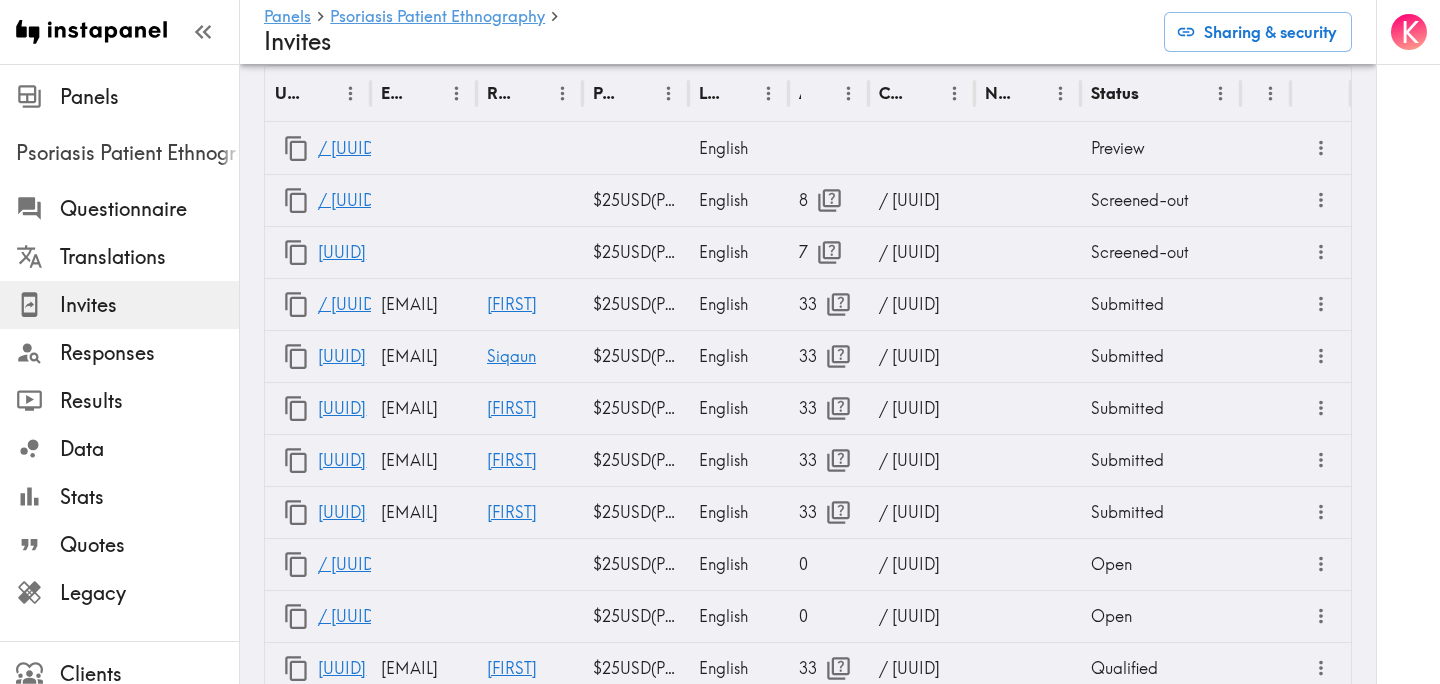 scroll, scrollTop: 1009, scrollLeft: 0, axis: vertical 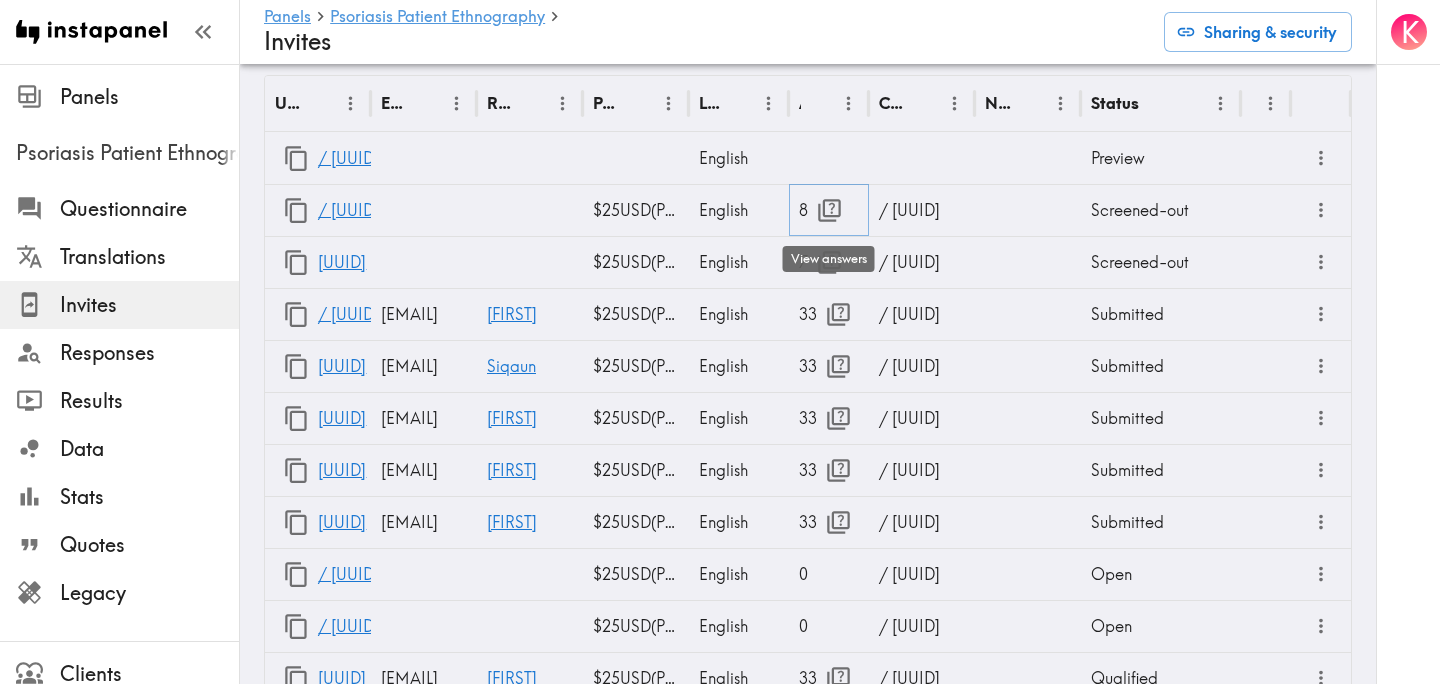click 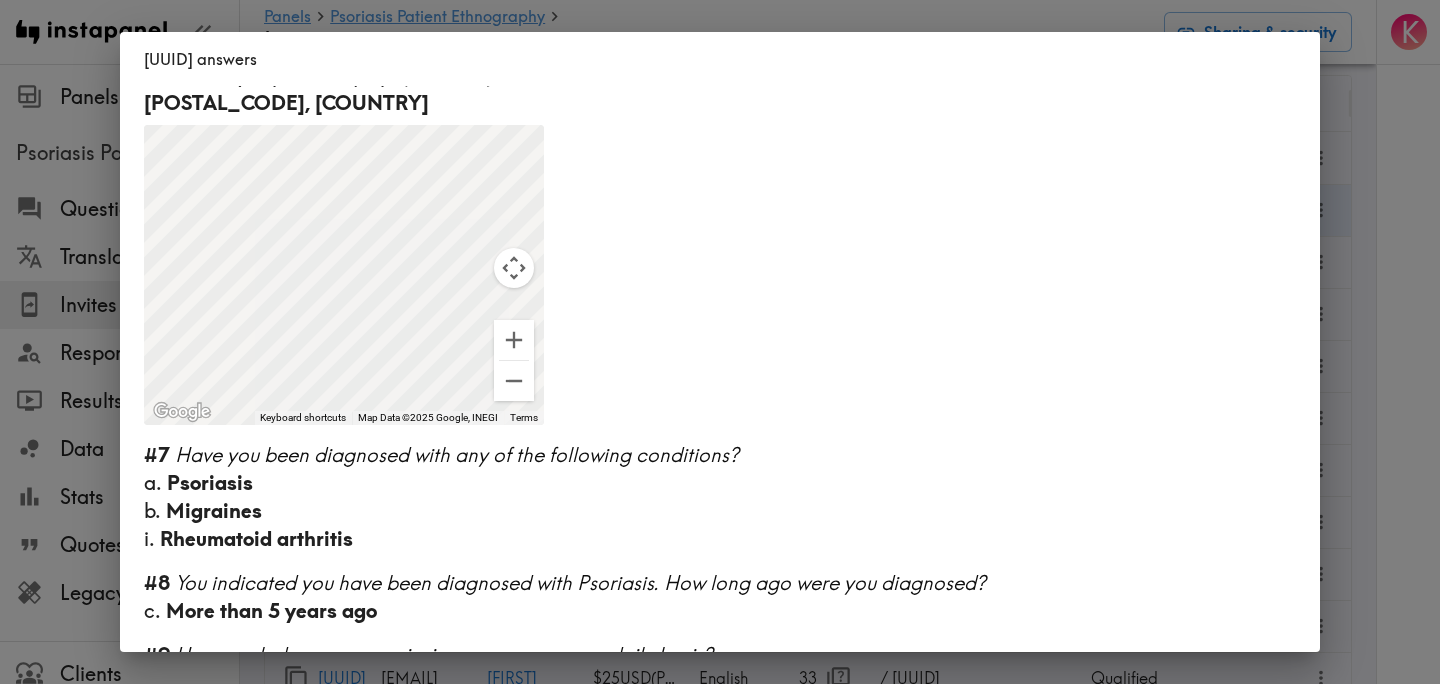 scroll, scrollTop: 534, scrollLeft: 0, axis: vertical 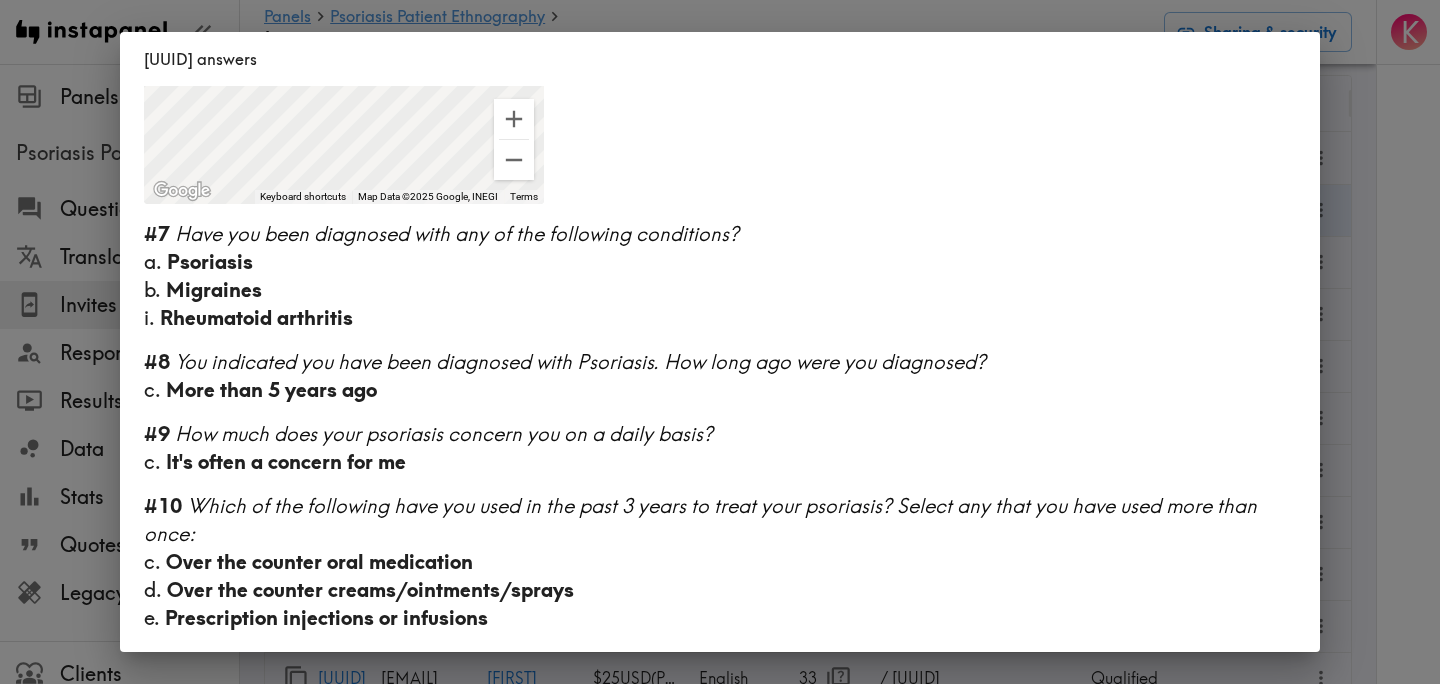 click on "/1d0907a0-f822-4f70-97eb-14466c6d64f0 answers Language English #1   There is a new instapanel! 2:29  (viewing time) #2   What is your age? 40 #3   What is your gender? b.   Female #4   Country & postcode/zip  -  (Location) 85308, US ← Move left → Move right ↑ Move up ↓ Move down + Zoom in - Zoom out Home Jump left by 75% End Jump right by 75% Page Up Jump up by 75% Page Down Jump down by 75% To activate drag with keyboard, press Alt + Enter. Once in keyboard drag state, use the arrow keys to move the marker. To complete the drag, press the Enter key. To cancel, press Escape. Keyboard shortcuts Map Data Map Data ©2025 Google, INEGI Map data ©2025 Google, INEGI 500 km  Click to toggle between metric and imperial units Terms Report a map error #7   Have you been diagnosed with any of the following conditions? a.   Psoriasis b.   Migraines i.   Rheumatoid arthritis #8   You indicated you have been diagnosed with Psoriasis. How long ago were you diagnosed? c.   More than 5 years ago #9   c.   #10   c." at bounding box center [720, 342] 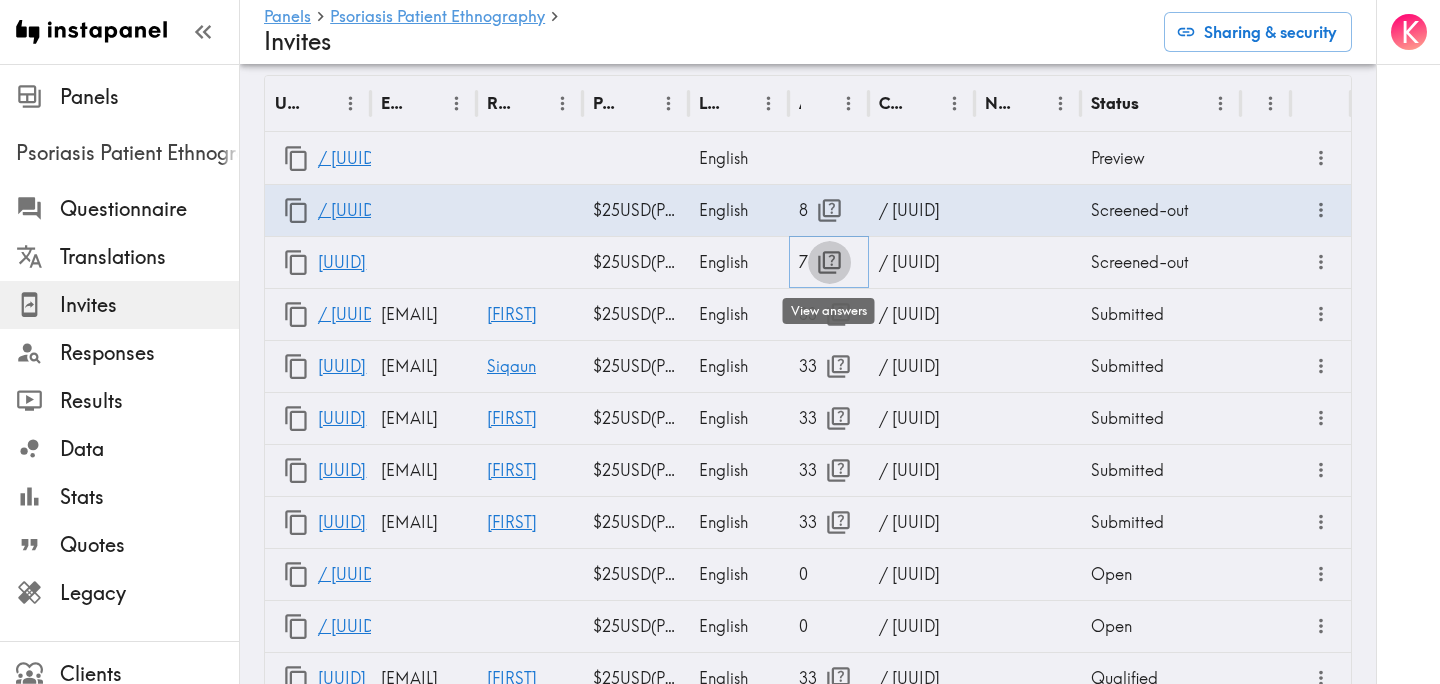 click 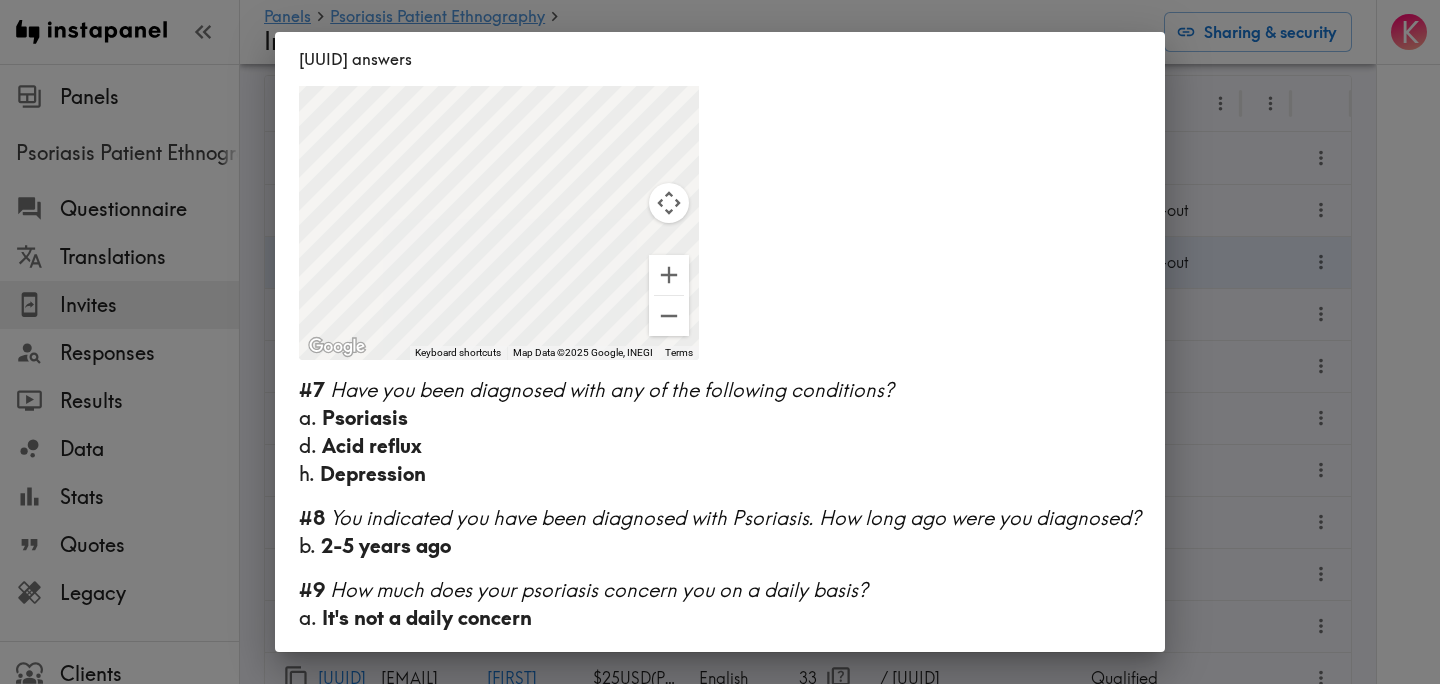 scroll, scrollTop: 0, scrollLeft: 0, axis: both 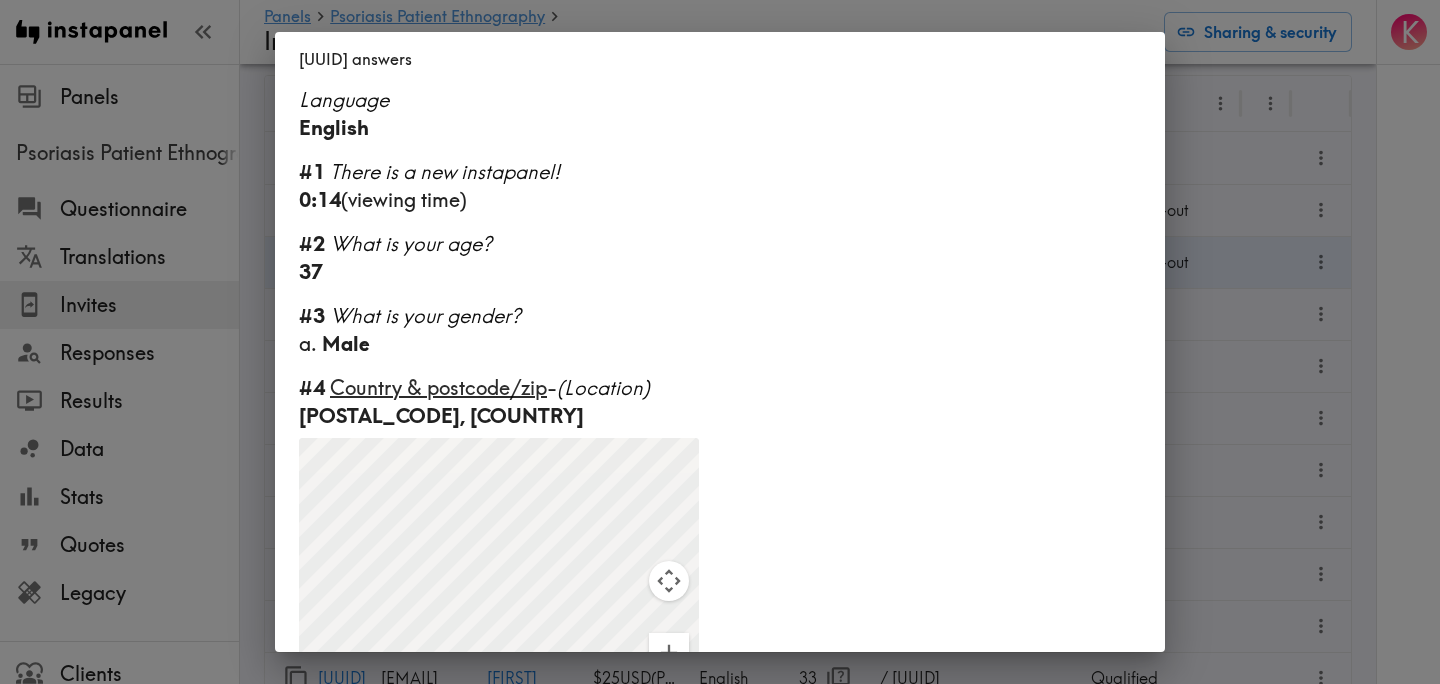 click on "/2c749c1f-c0f6-4250-ac56-dd6cb5ec45fc answers Language English #1   There is a new instapanel! 0:14  (viewing time) #2   What is your age? 37 #3   What is your gender? a.   Male #4   Country & postcode/zip  -  (Location) 52233, US ← Move left → Move right ↑ Move up ↓ Move down + Zoom in - Zoom out Home Jump left by 75% End Jump right by 75% Page Up Jump up by 75% Page Down Jump down by 75% To activate drag with keyboard, press Alt + Enter. Once in keyboard drag state, use the arrow keys to move the marker. To complete the drag, press the Enter key. To cancel, press Escape. Keyboard shortcuts Map Data Map Data ©2025 Google, INEGI Map data ©2025 Google, INEGI 500 km  Click to toggle between metric and imperial units Terms Report a map error #7   Have you been diagnosed with any of the following conditions? a.   Psoriasis d.   Acid reflux h.   Depression #8   You indicated you have been diagnosed with Psoriasis. How long ago were you diagnosed? b.   2-5 years ago #9   a.   It's not a daily concern" at bounding box center (720, 342) 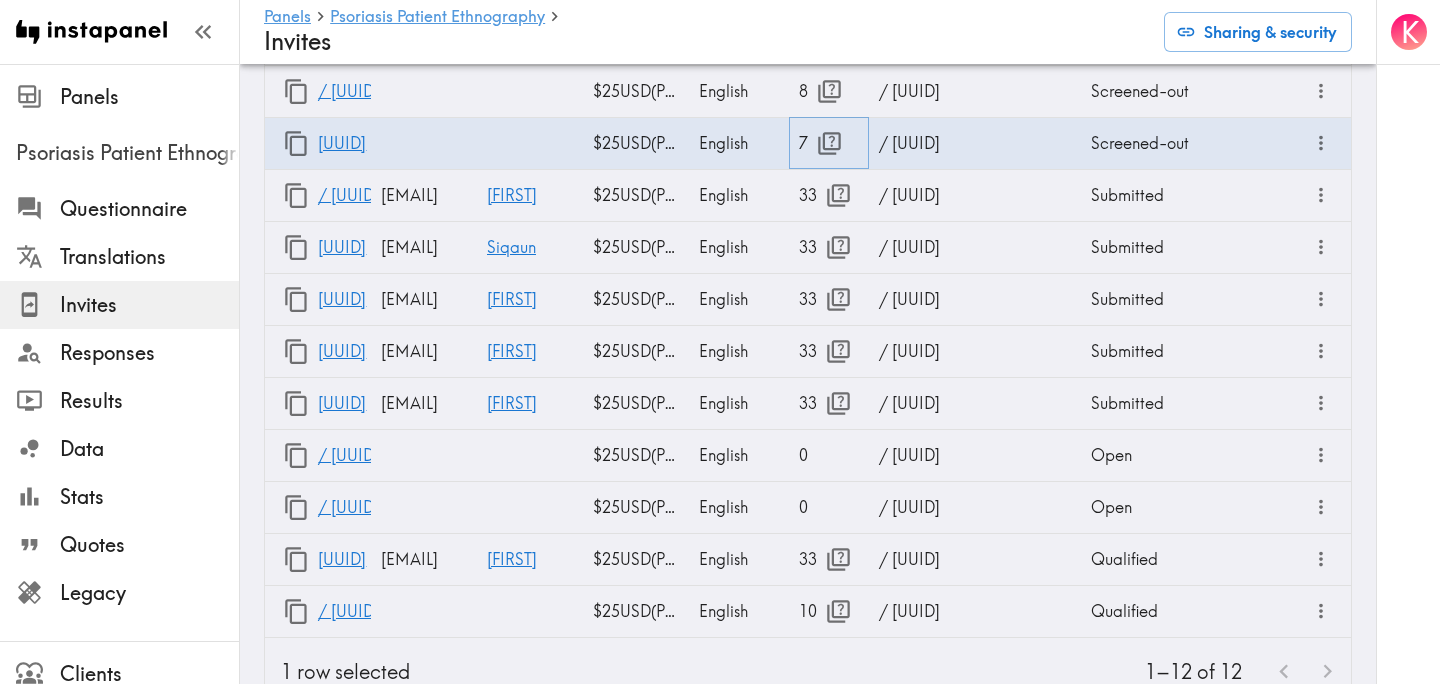 scroll, scrollTop: 1183, scrollLeft: 0, axis: vertical 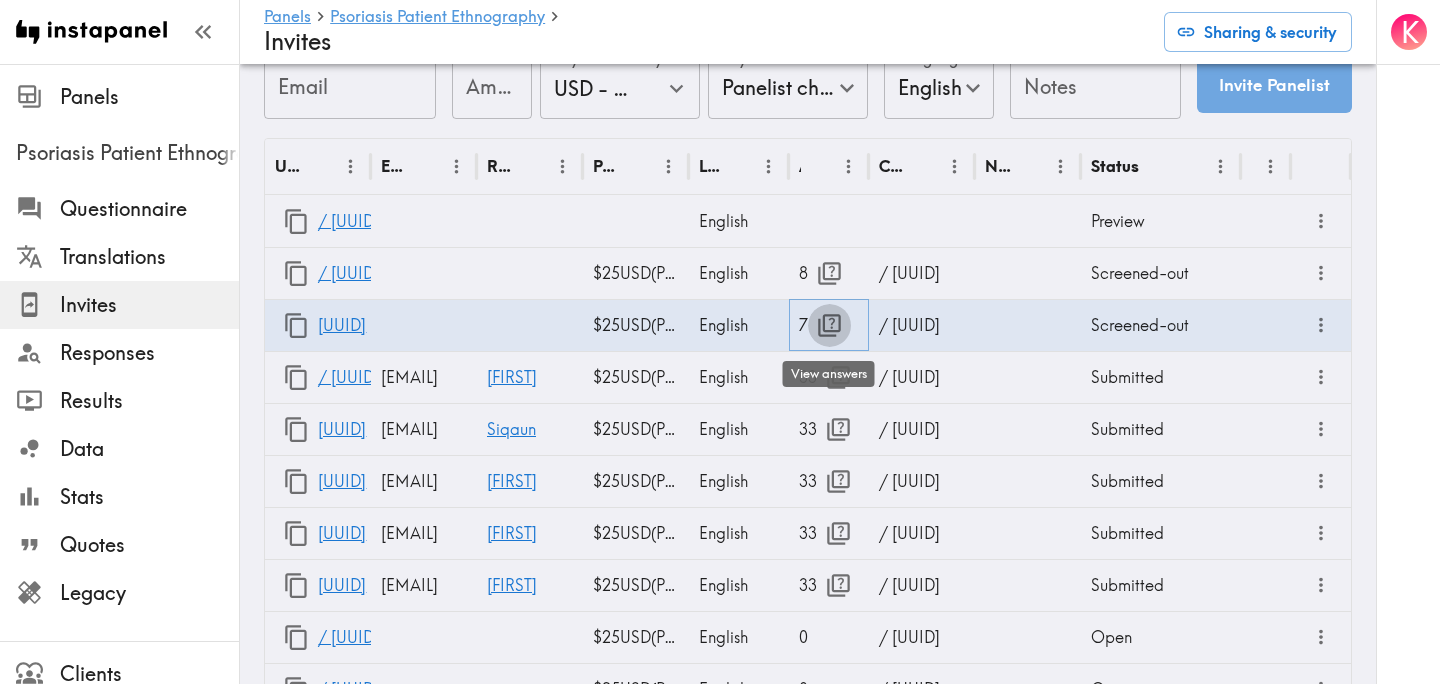 click 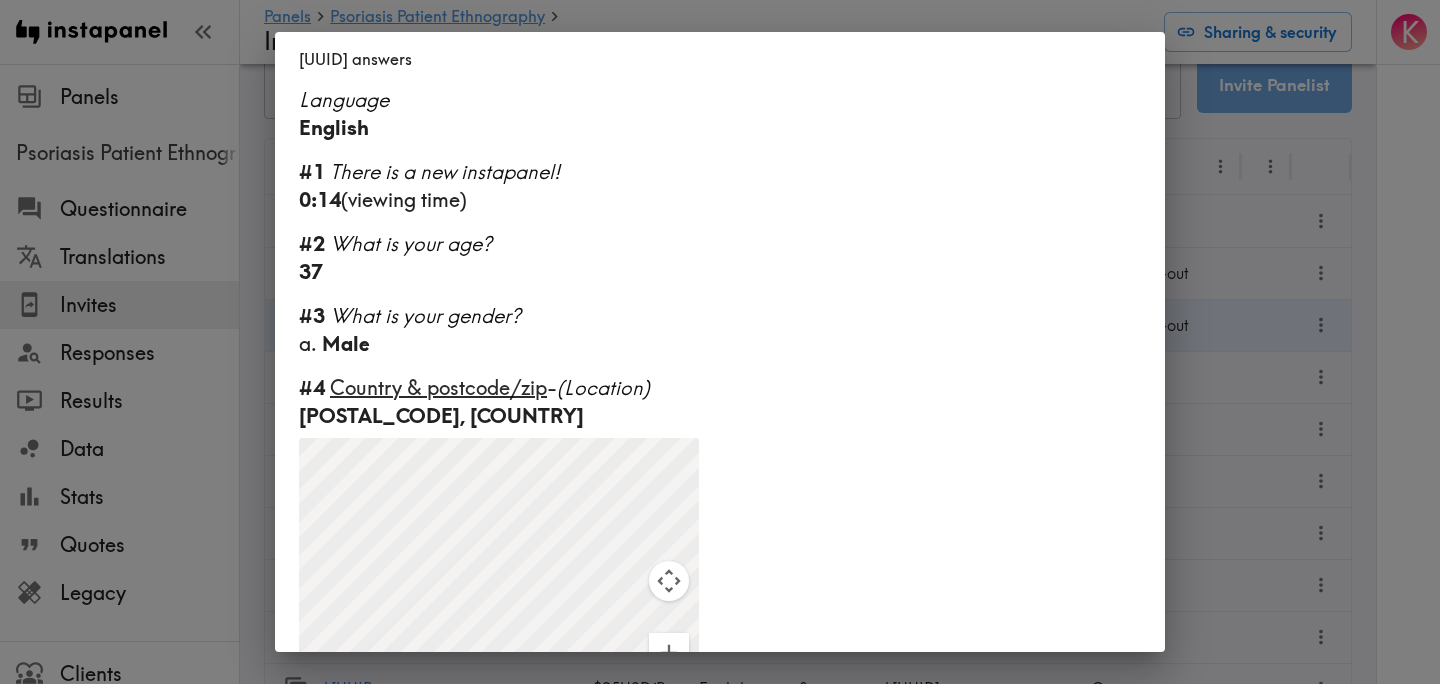 click on "/2c749c1f-c0f6-4250-ac56-dd6cb5ec45fc answers Language English #1   There is a new instapanel! 0:14  (viewing time) #2   What is your age? 37 #3   What is your gender? a.   Male #4   Country & postcode/zip  -  (Location) 52233, US ← Move left → Move right ↑ Move up ↓ Move down + Zoom in - Zoom out Home Jump left by 75% End Jump right by 75% Page Up Jump up by 75% Page Down Jump down by 75% To activate drag with keyboard, press Alt + Enter. Once in keyboard drag state, use the arrow keys to move the marker. To complete the drag, press the Enter key. To cancel, press Escape. Keyboard shortcuts Map Data Map Data ©2025 Google, INEGI Map data ©2025 Google, INEGI 500 km  Click to toggle between metric and imperial units Terms Report a map error #7   Have you been diagnosed with any of the following conditions? a.   Psoriasis d.   Acid reflux h.   Depression #8   You indicated you have been diagnosed with Psoriasis. How long ago were you diagnosed? b.   2-5 years ago #9   a.   It's not a daily concern" at bounding box center (720, 342) 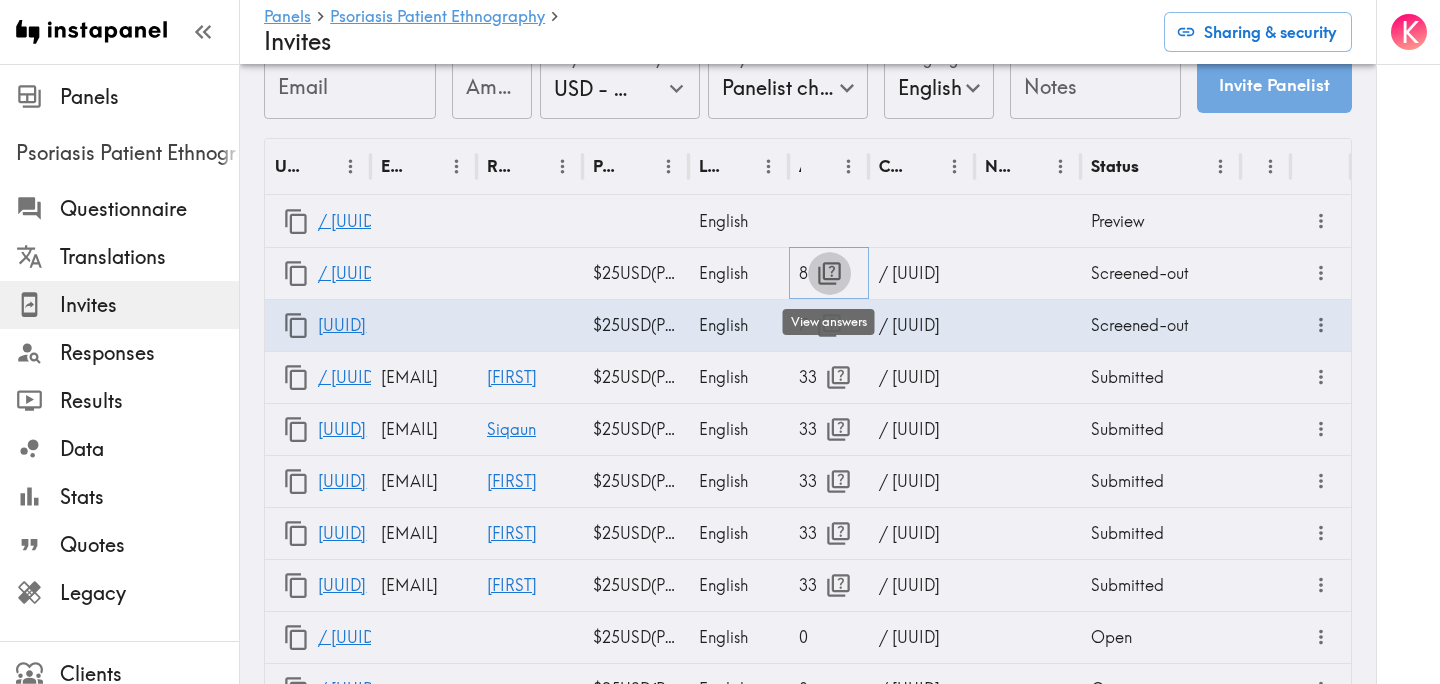 click 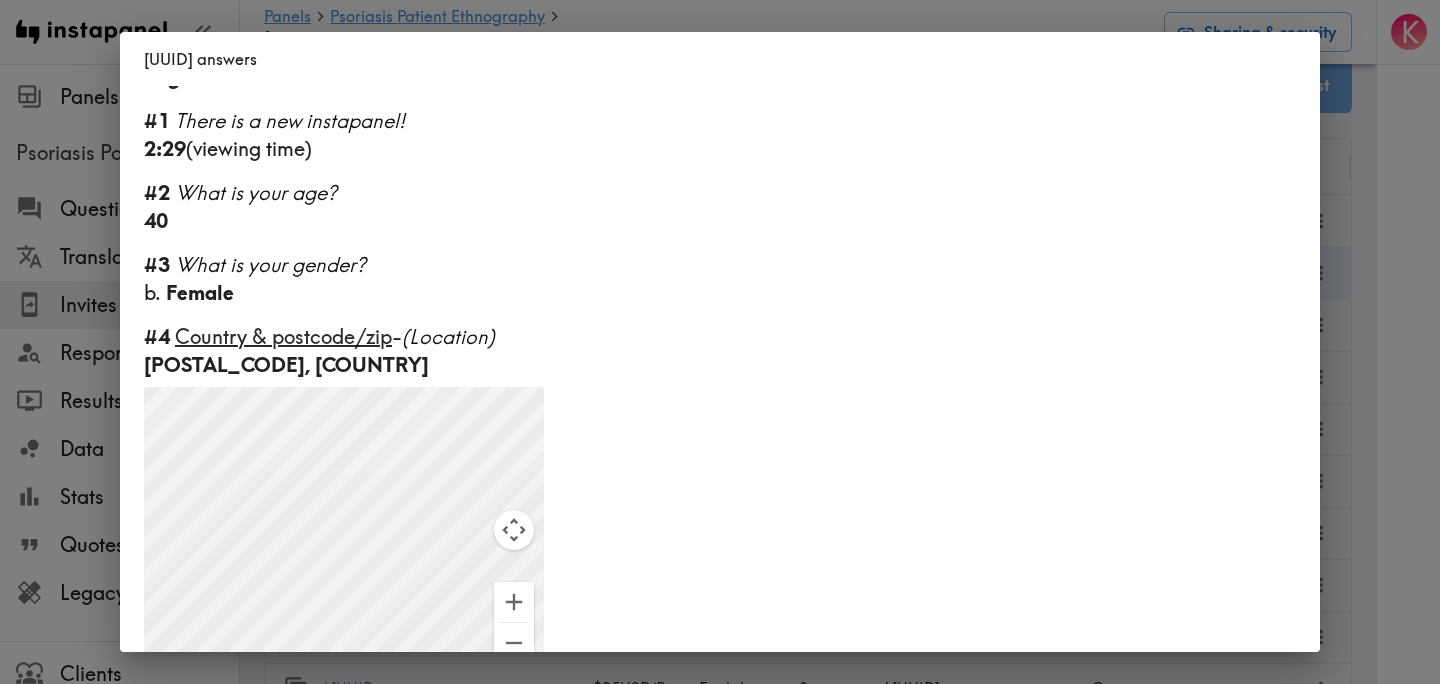 scroll, scrollTop: 534, scrollLeft: 0, axis: vertical 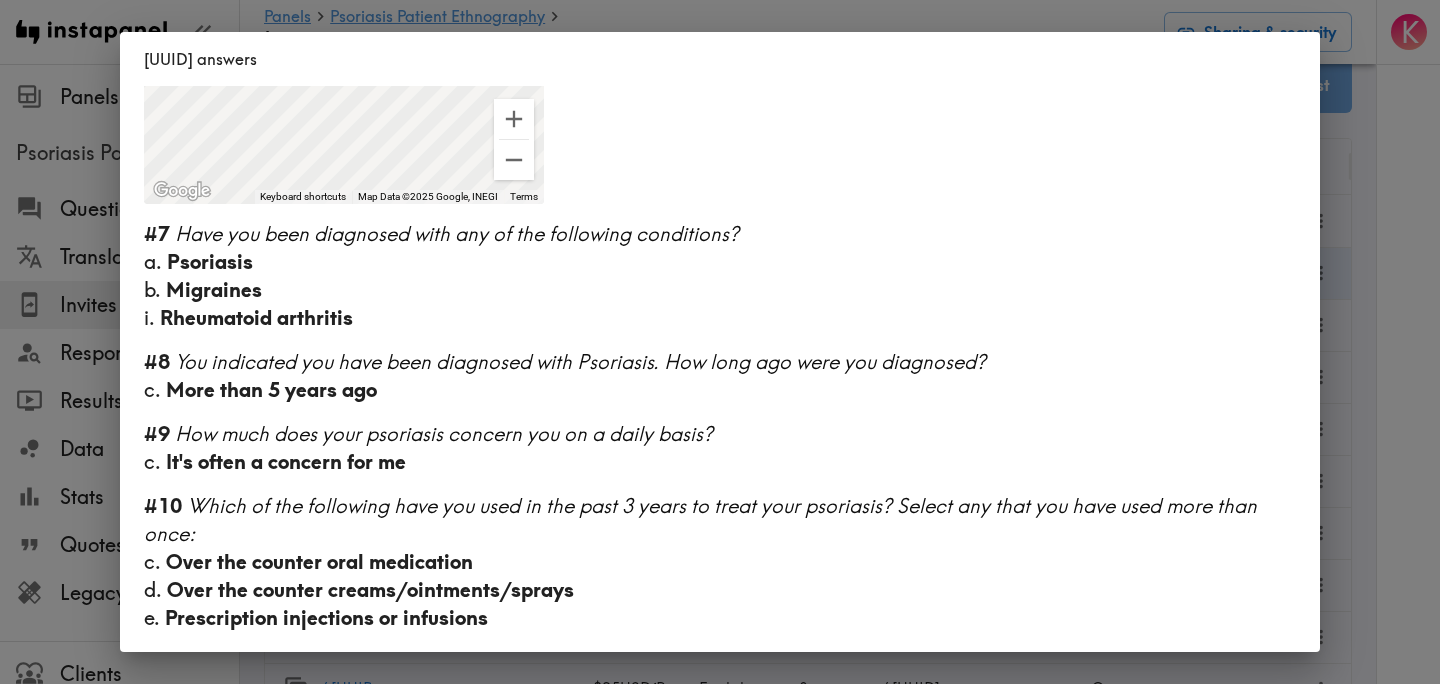 click on "/1d0907a0-f822-4f70-97eb-14466c6d64f0 answers Language English #1   There is a new instapanel! 2:29  (viewing time) #2   What is your age? 40 #3   What is your gender? b.   Female #4   Country & postcode/zip  -  (Location) 85308, US ← Move left → Move right ↑ Move up ↓ Move down + Zoom in - Zoom out Home Jump left by 75% End Jump right by 75% Page Up Jump up by 75% Page Down Jump down by 75% To activate drag with keyboard, press Alt + Enter. Once in keyboard drag state, use the arrow keys to move the marker. To complete the drag, press the Enter key. To cancel, press Escape. Keyboard shortcuts Map Data Map Data ©2025 Google, INEGI Map data ©2025 Google, INEGI 500 km  Click to toggle between metric and imperial units Terms Report a map error #7   Have you been diagnosed with any of the following conditions? a.   Psoriasis b.   Migraines i.   Rheumatoid arthritis #8   You indicated you have been diagnosed with Psoriasis. How long ago were you diagnosed? c.   More than 5 years ago #9   c.   #10   c." at bounding box center [720, 342] 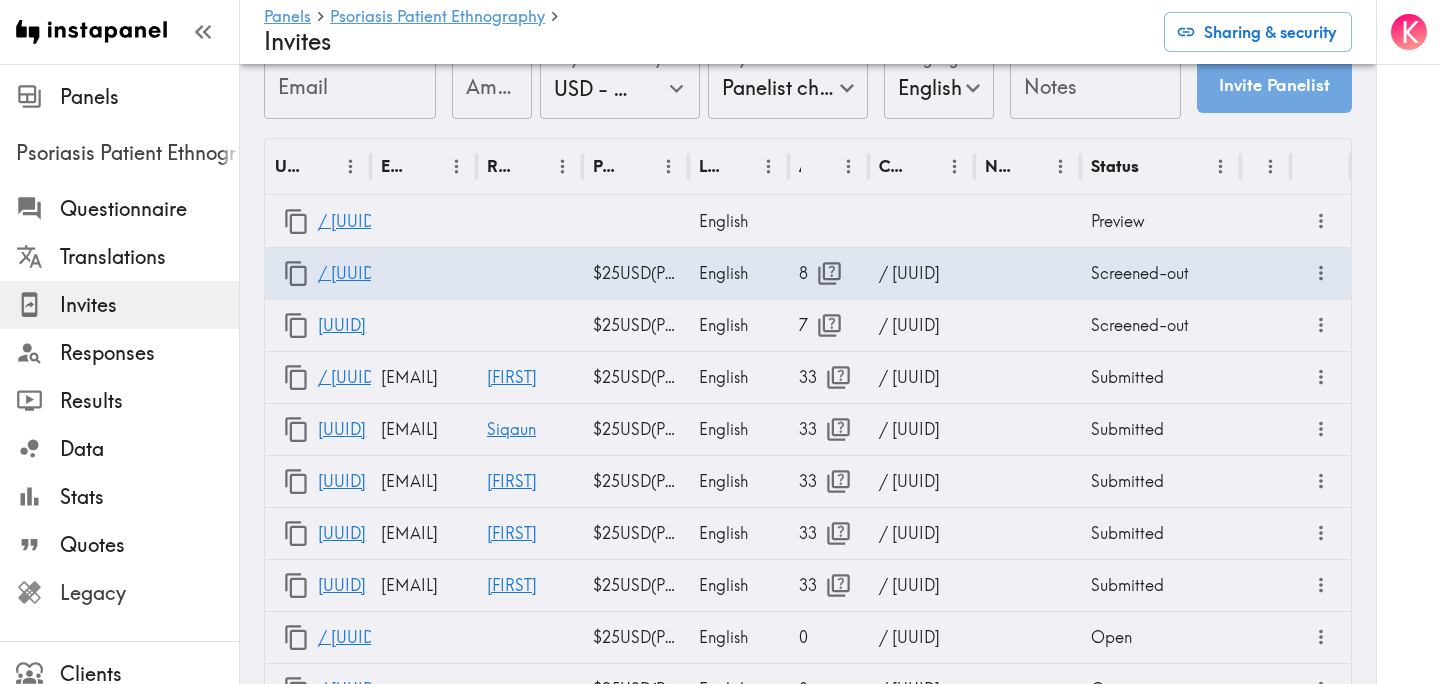 click on "Legacy" at bounding box center (119, 593) 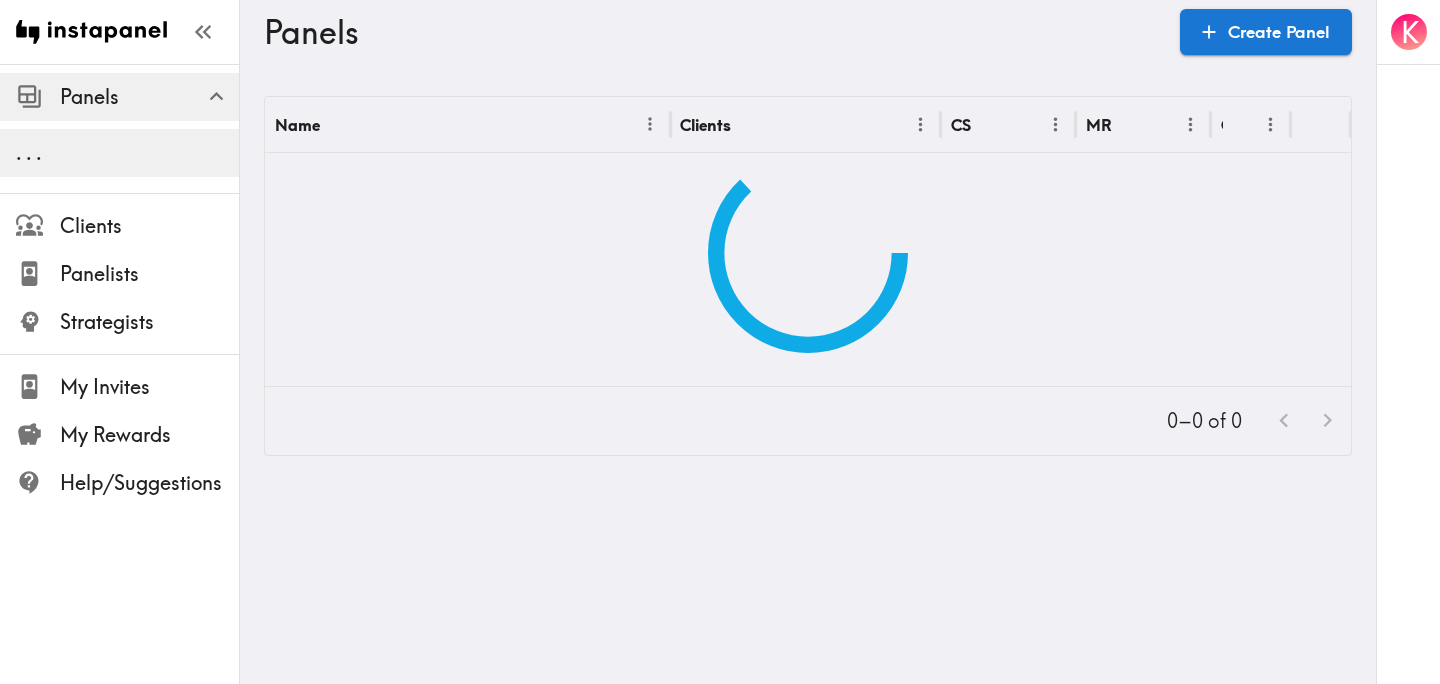 scroll, scrollTop: 0, scrollLeft: 0, axis: both 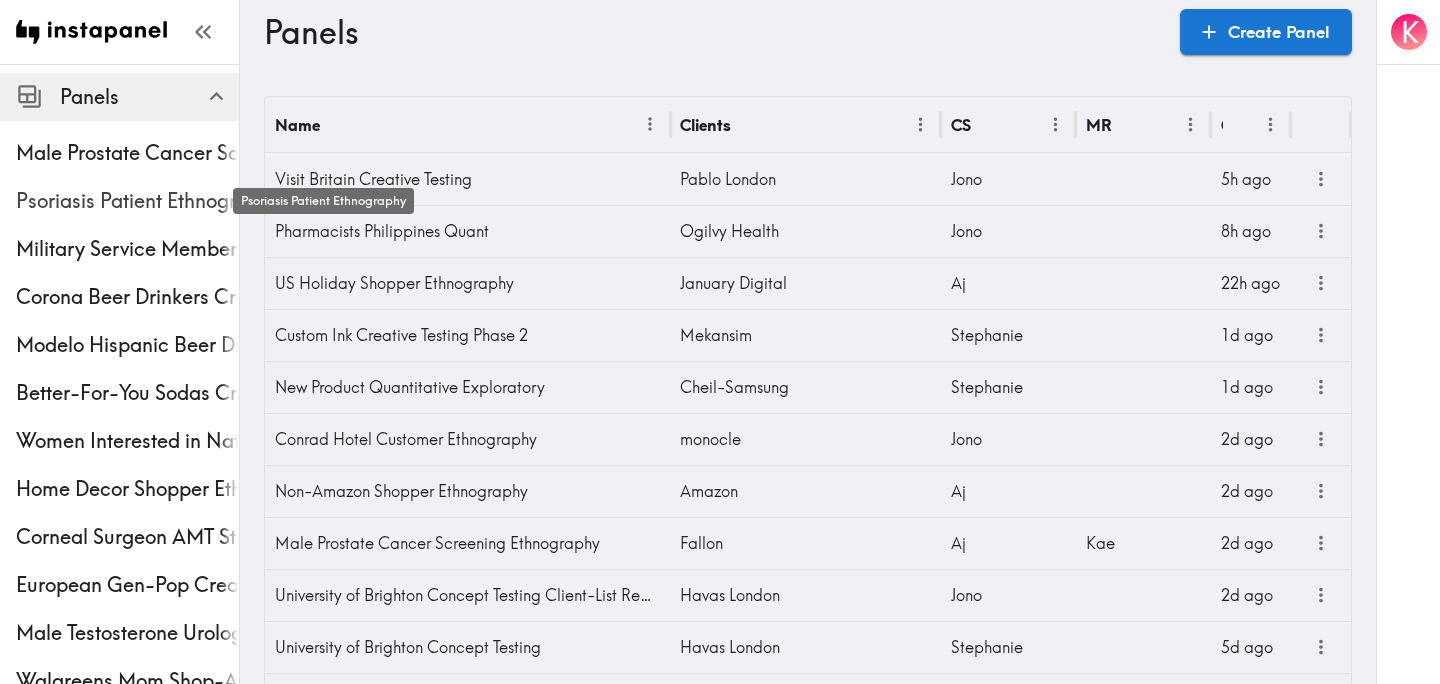 click on "Psoriasis Patient Ethnography" at bounding box center (127, 201) 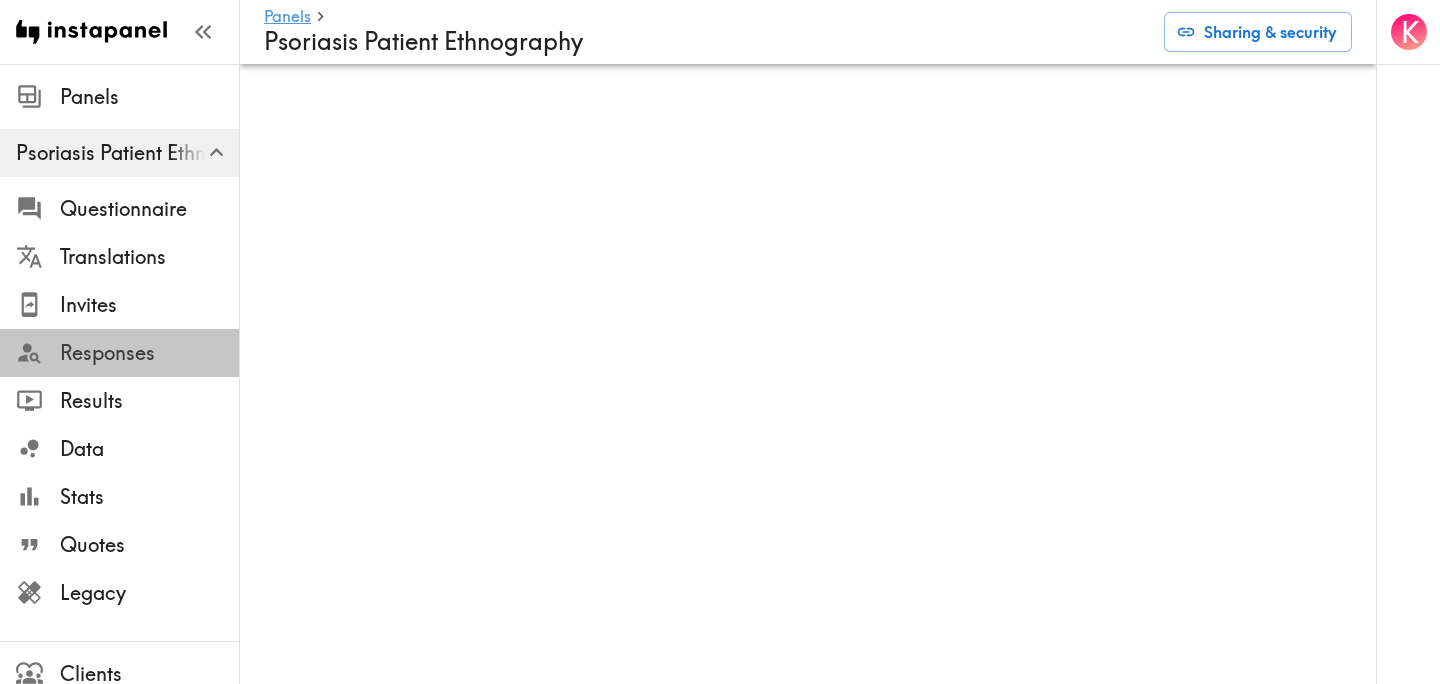 click on "Responses" at bounding box center (149, 353) 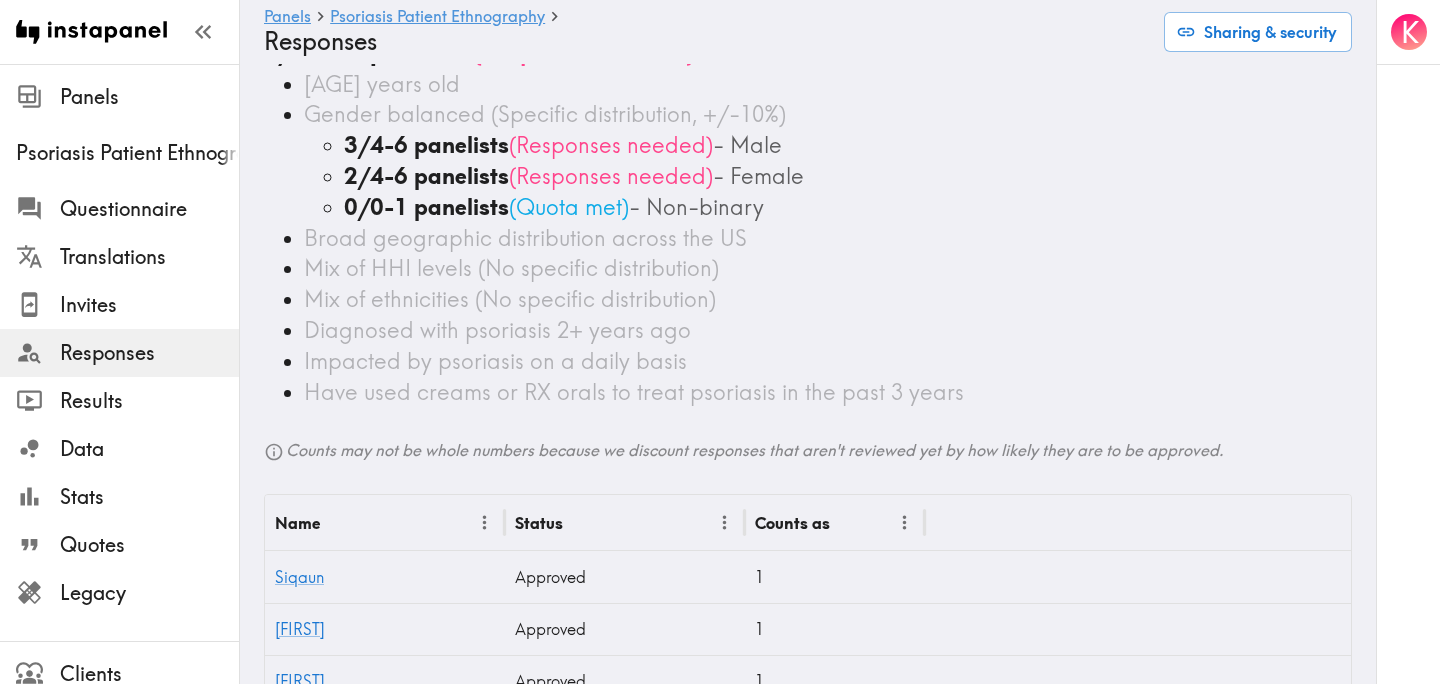 scroll, scrollTop: 0, scrollLeft: 0, axis: both 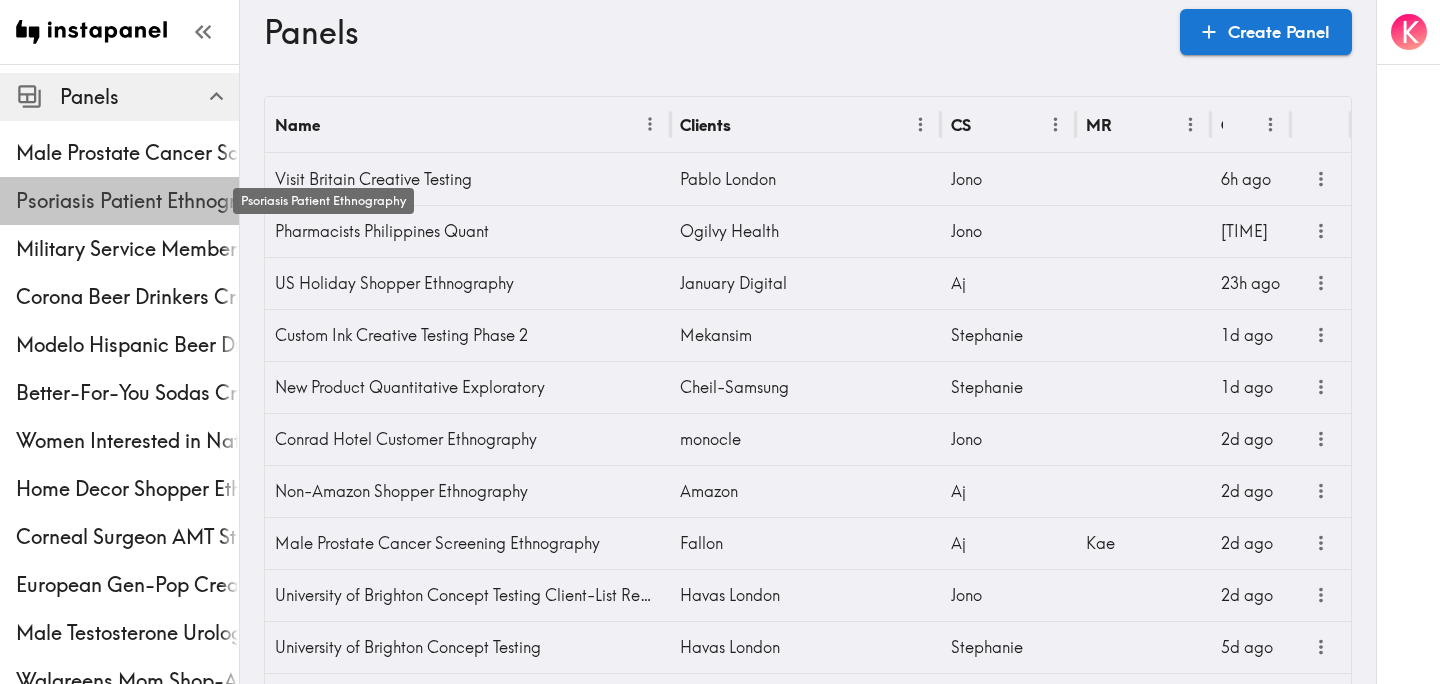click on "Psoriasis Patient Ethnography" at bounding box center (127, 201) 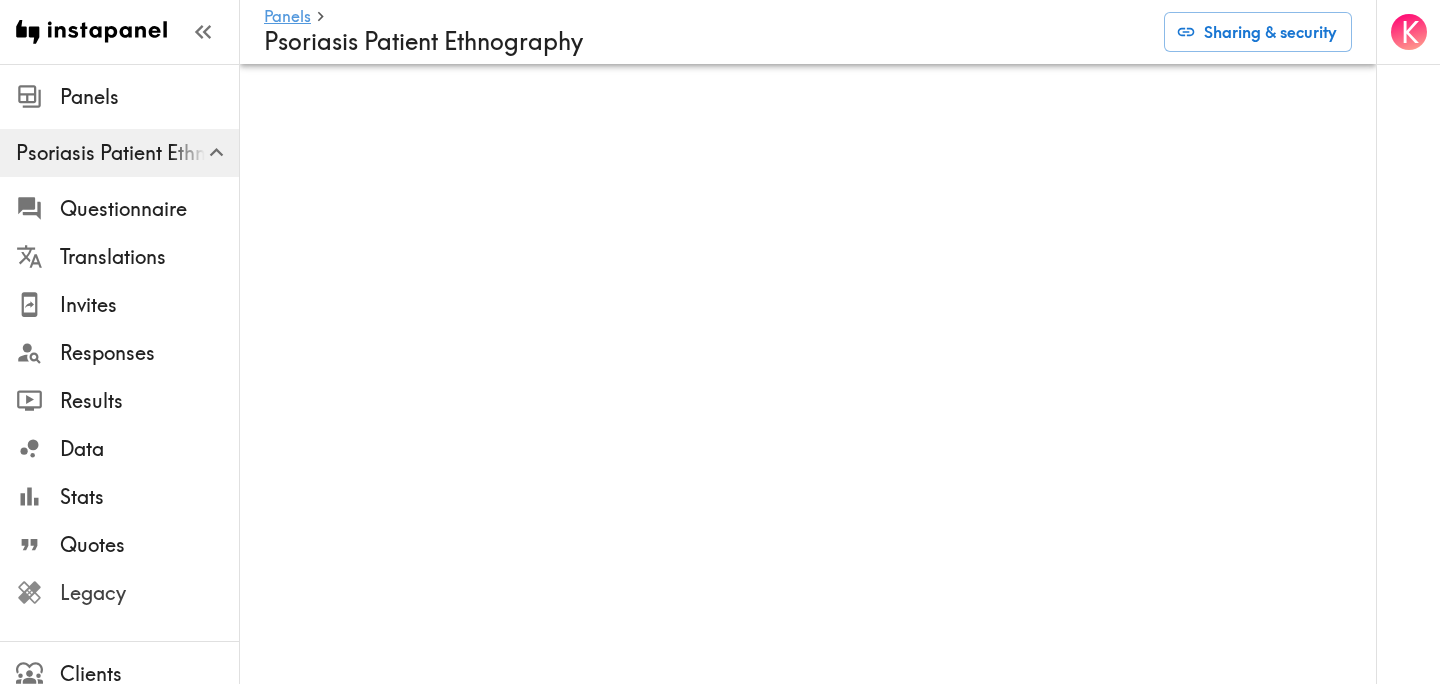 scroll, scrollTop: 279, scrollLeft: 0, axis: vertical 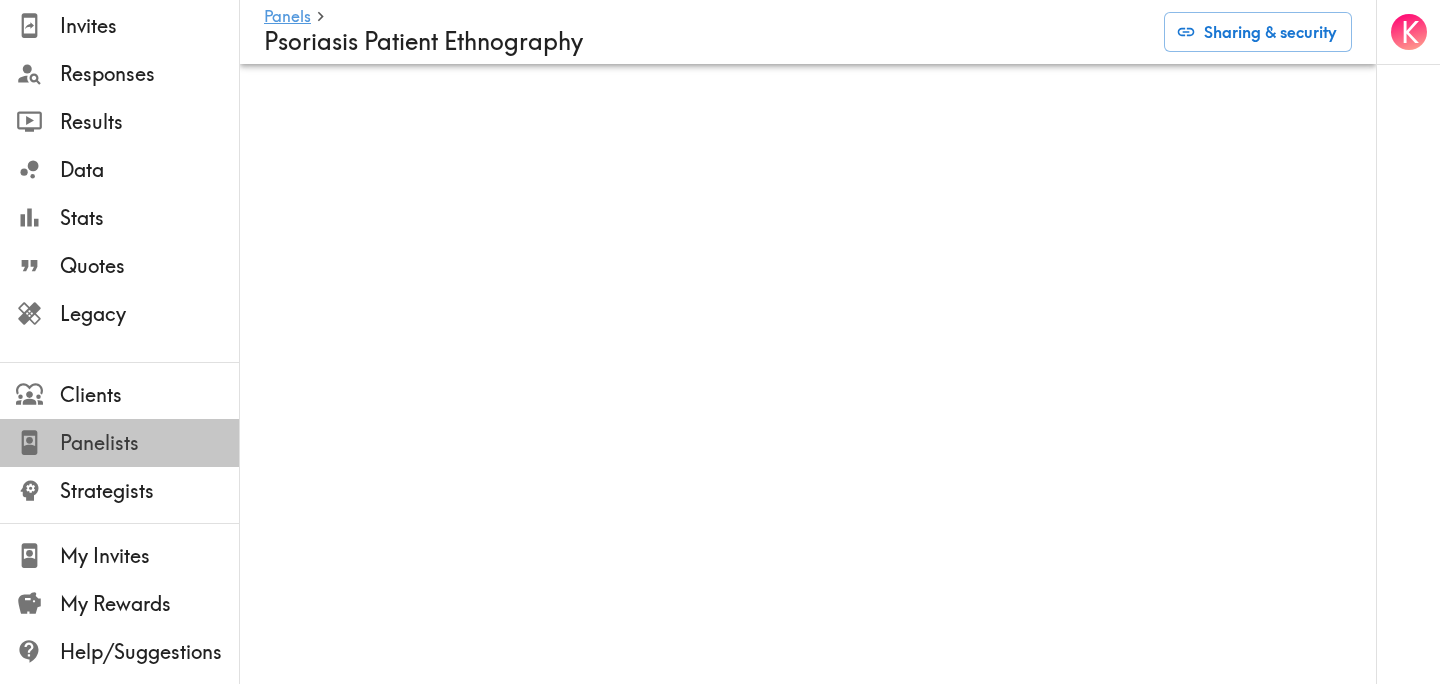 click on "Panelists" at bounding box center [149, 443] 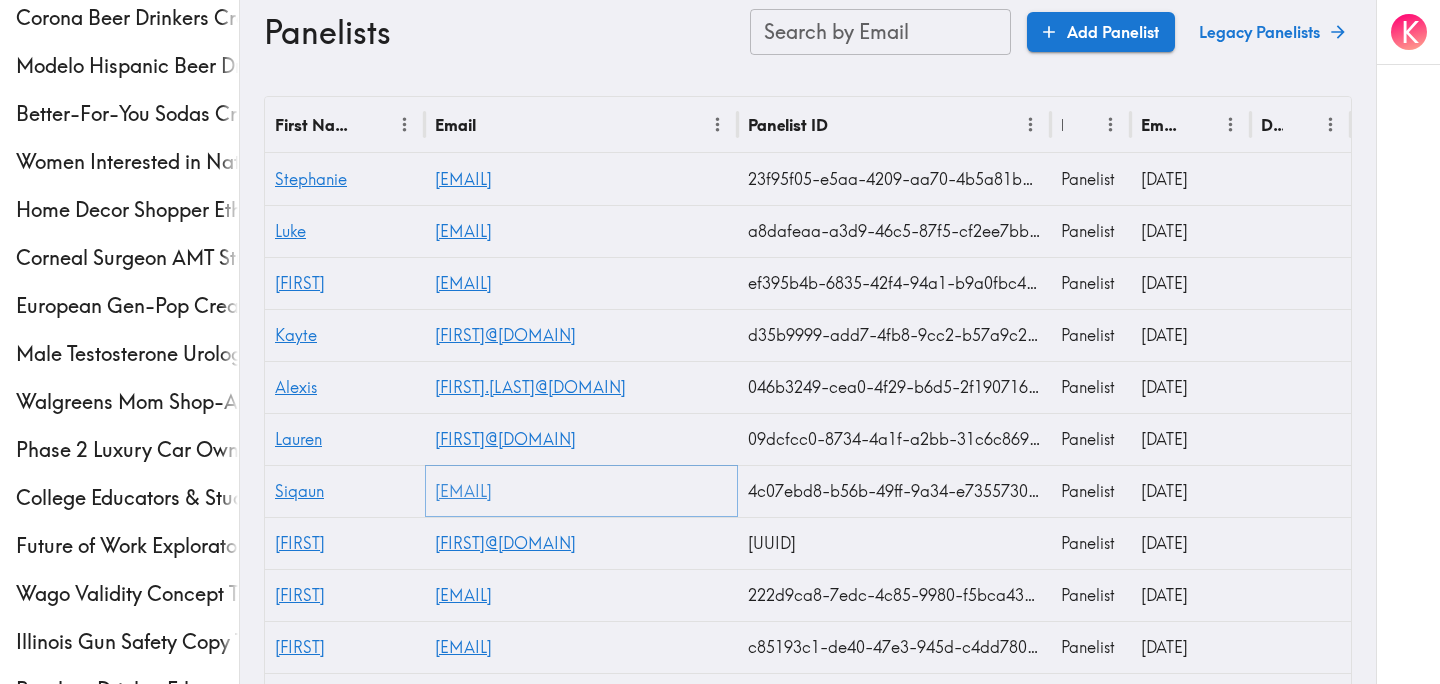 click on "[EMAIL]" at bounding box center [463, 491] 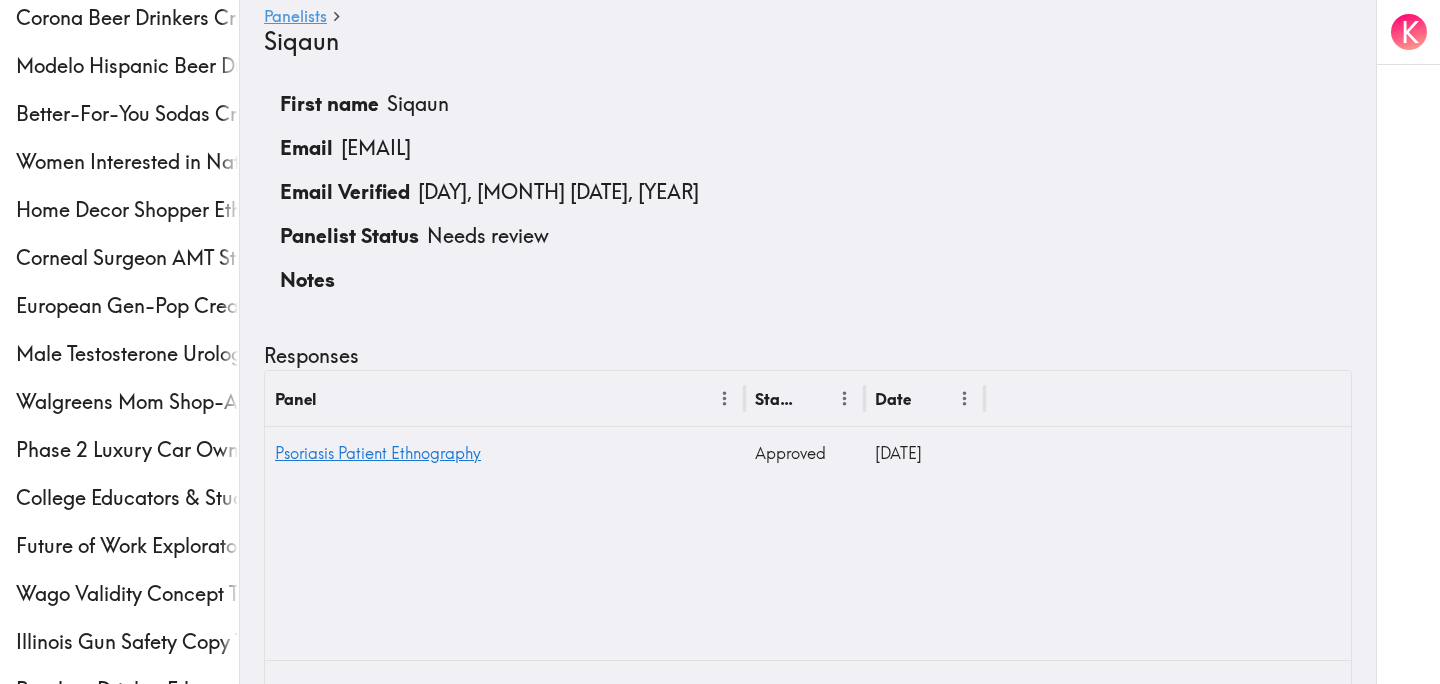 scroll, scrollTop: 0, scrollLeft: 0, axis: both 